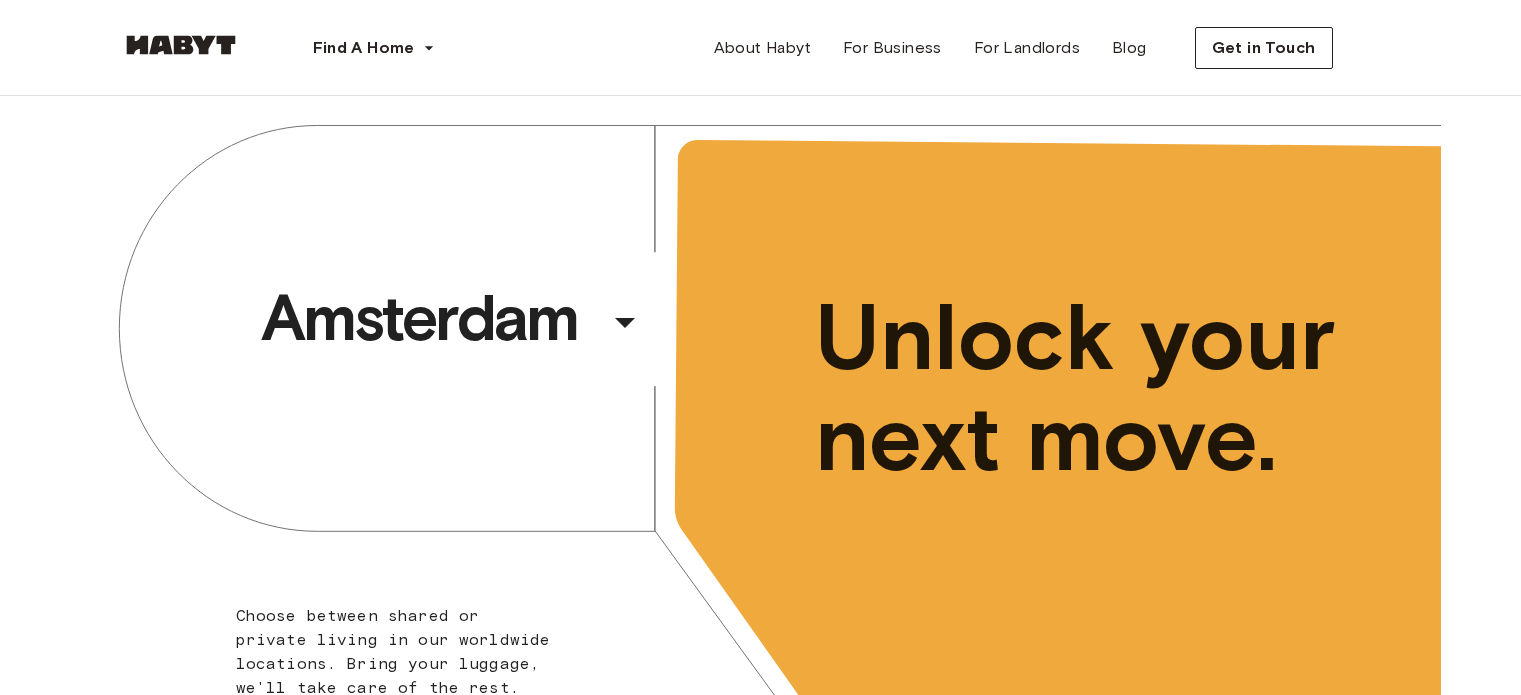 scroll, scrollTop: 0, scrollLeft: 0, axis: both 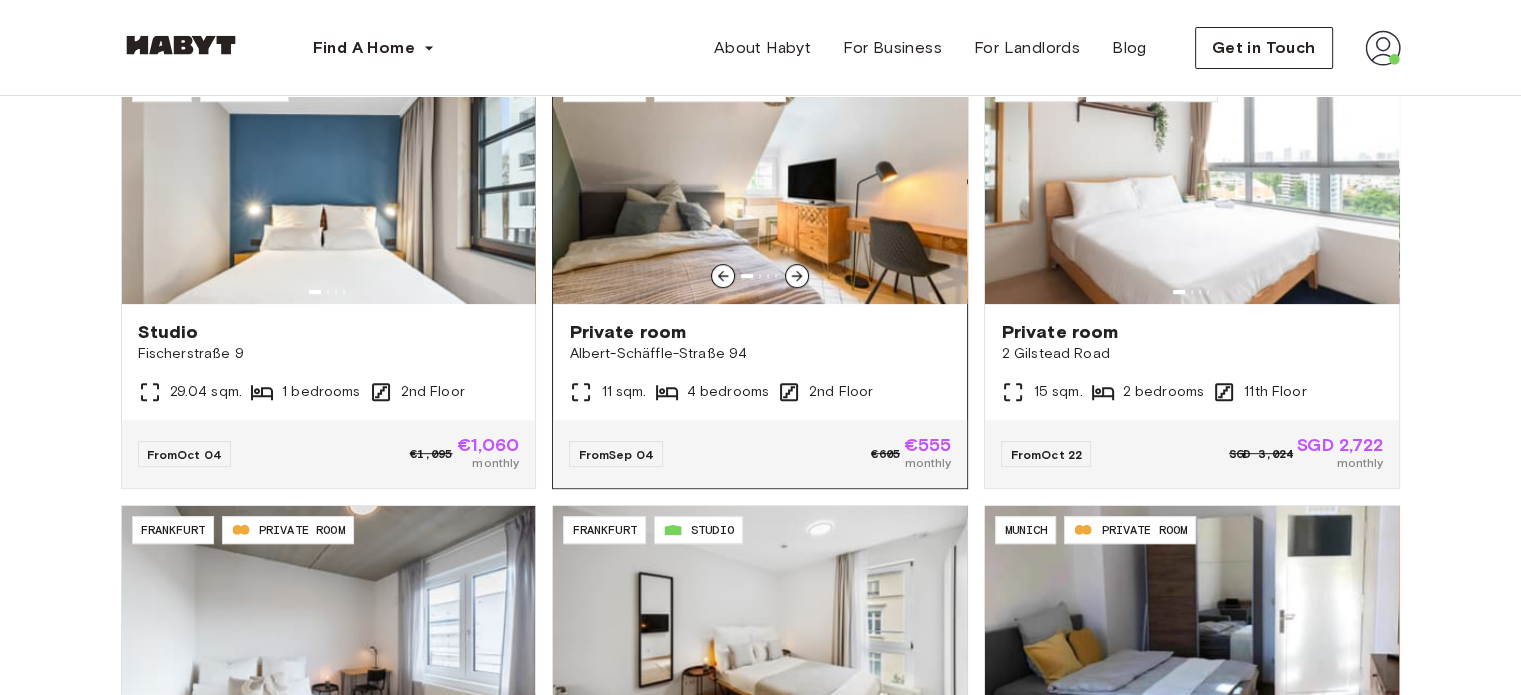 click at bounding box center [760, 184] 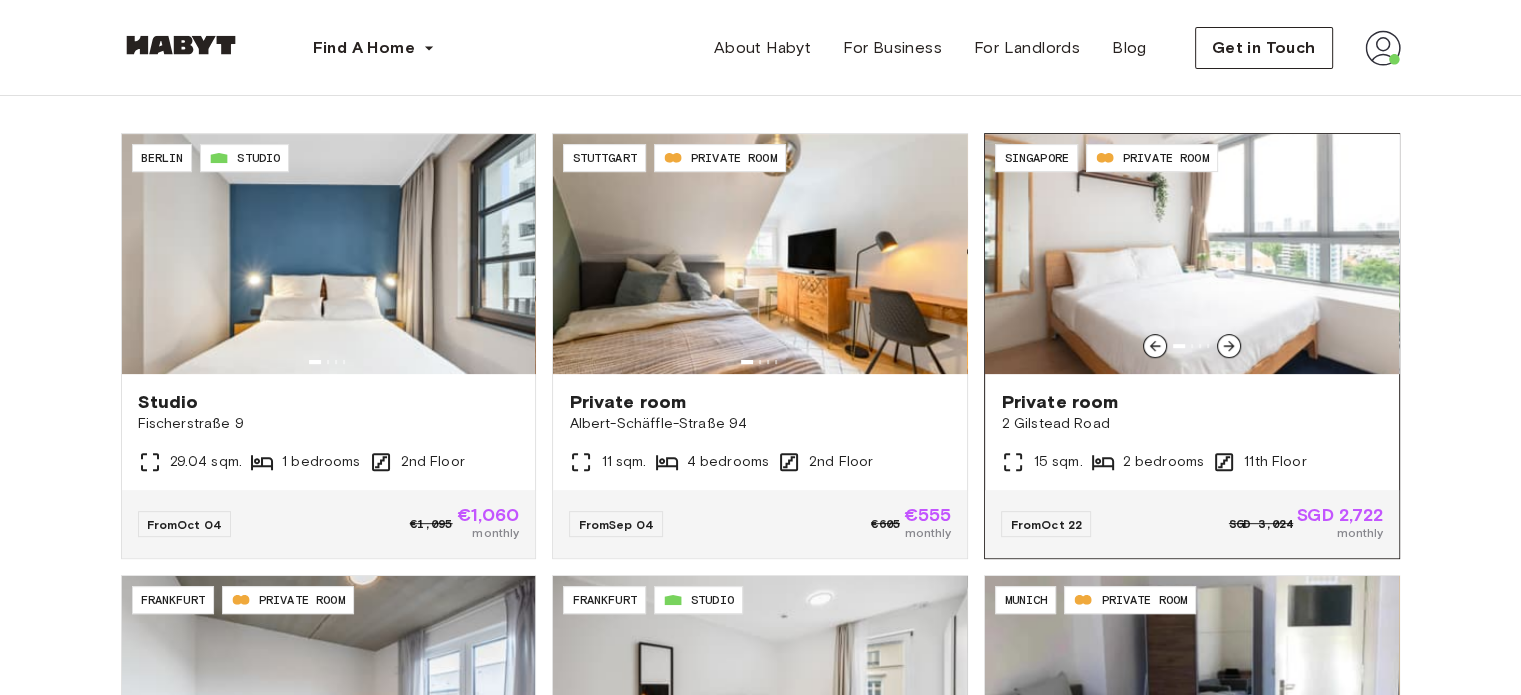 scroll, scrollTop: 700, scrollLeft: 0, axis: vertical 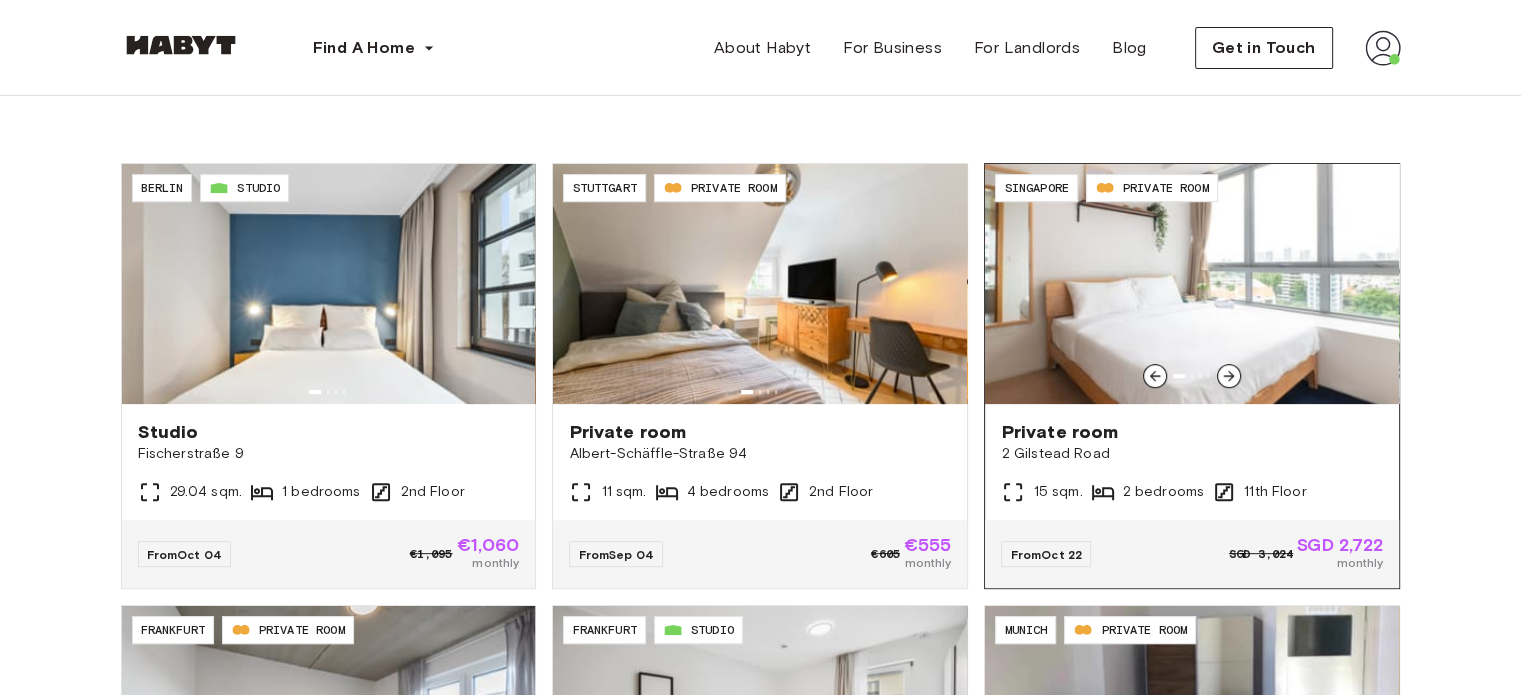 click 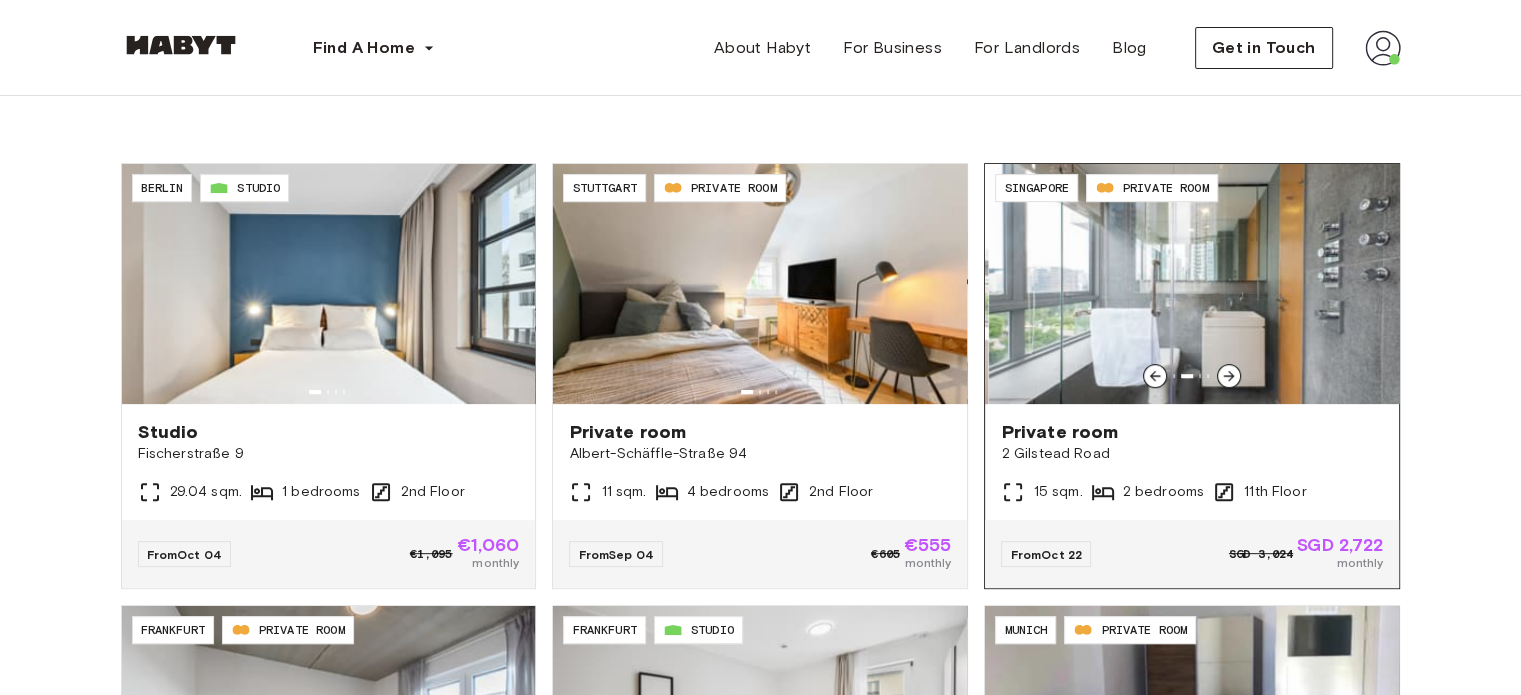 click 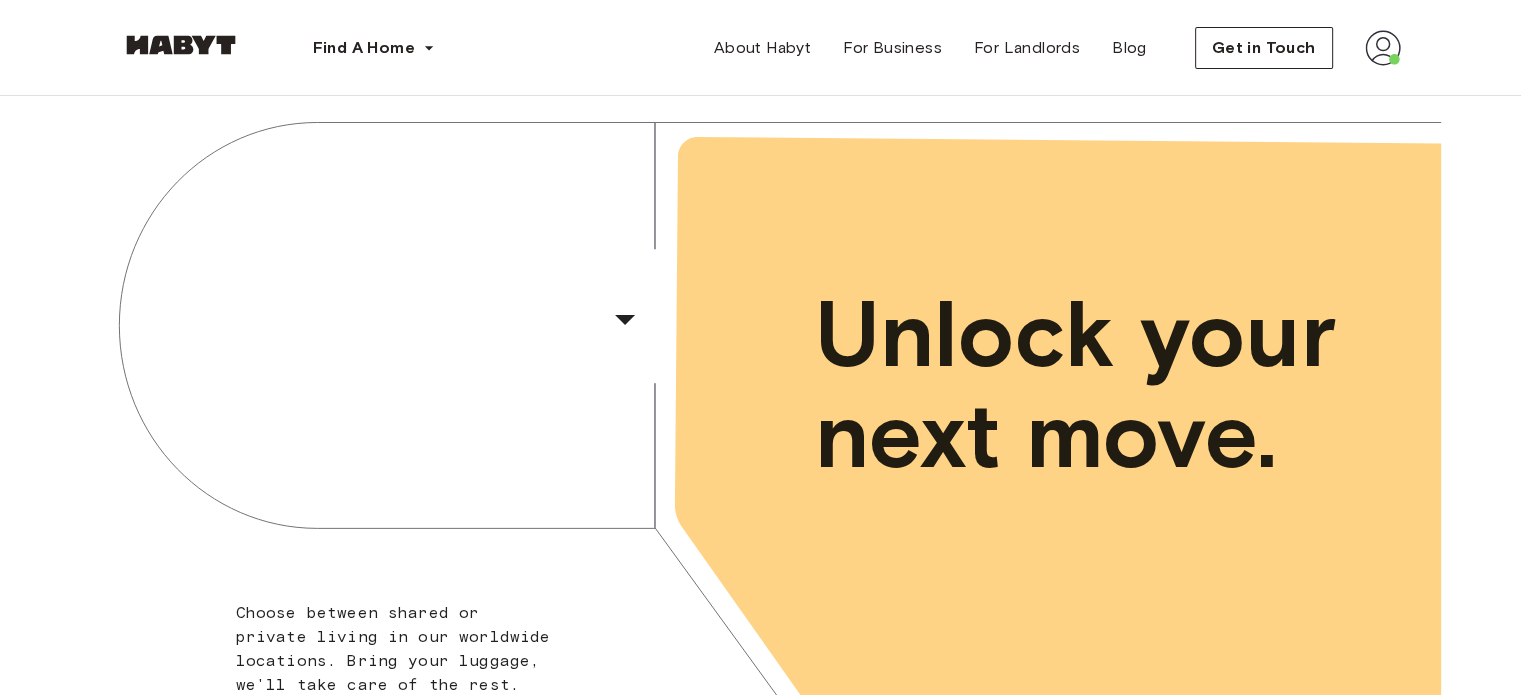 scroll, scrollTop: 0, scrollLeft: 0, axis: both 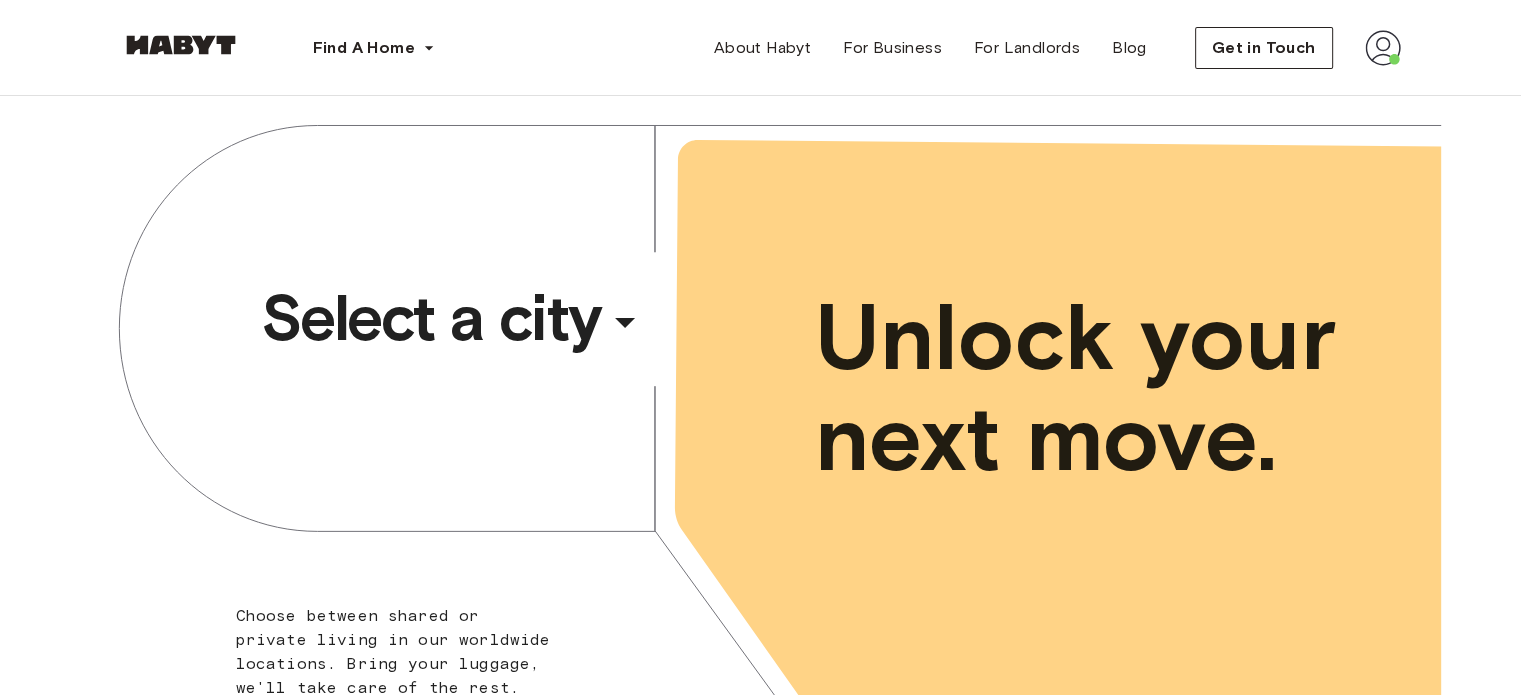 click on "Select a city" at bounding box center (431, 318) 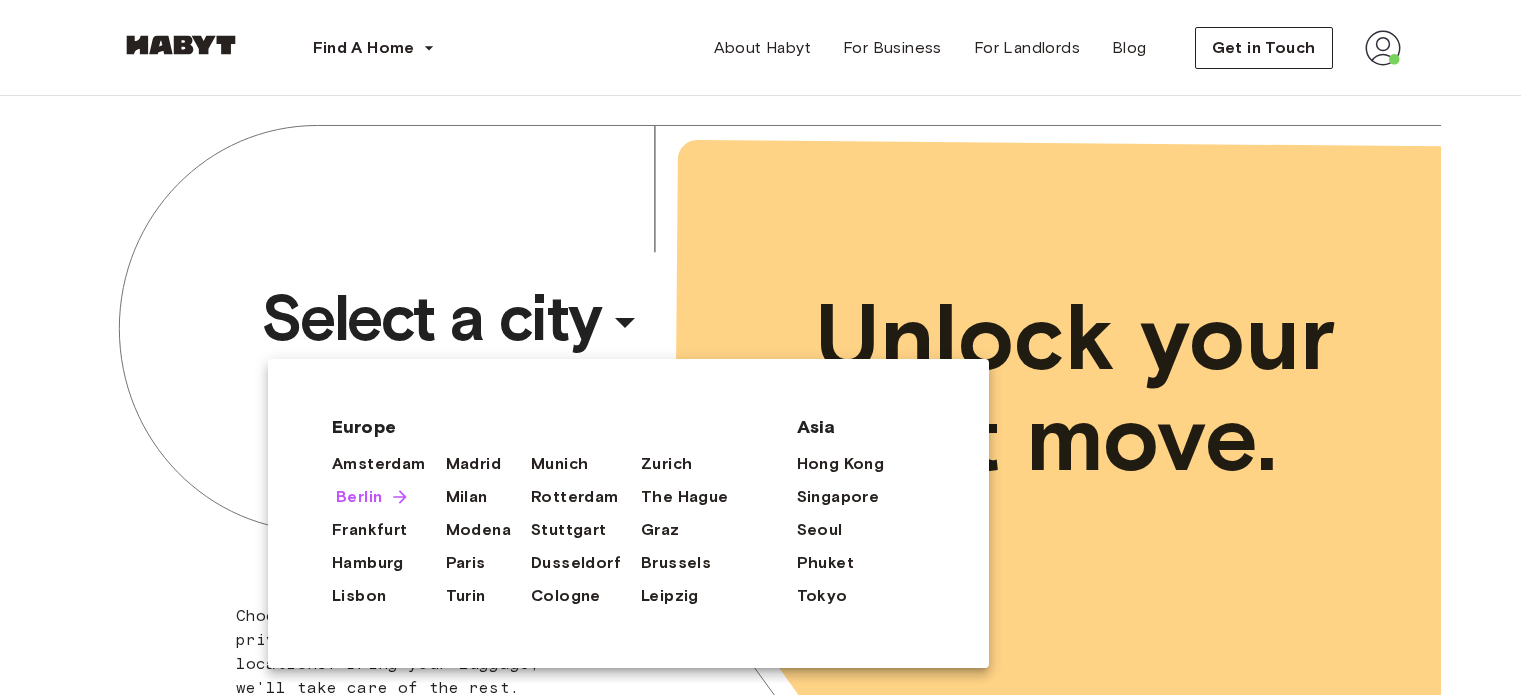 click on "Berlin" at bounding box center [359, 497] 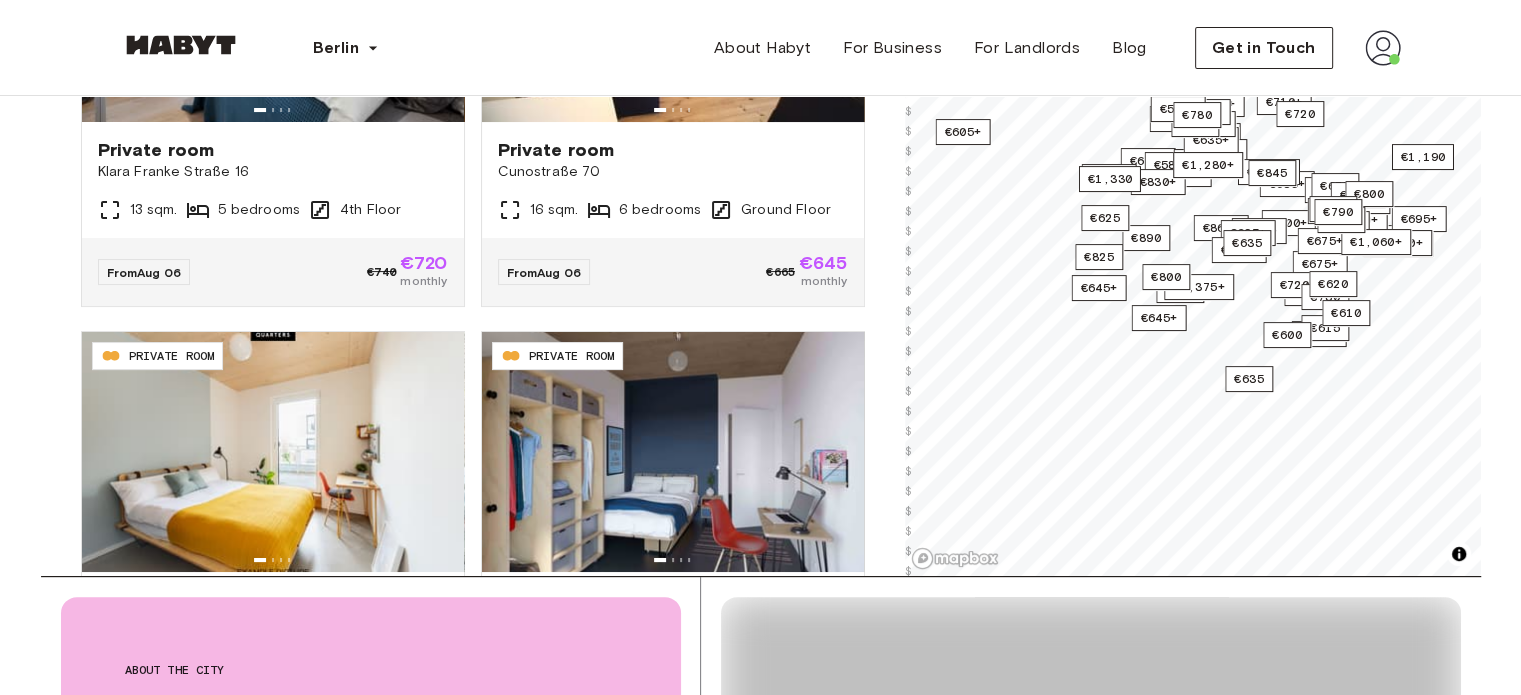 scroll, scrollTop: 400, scrollLeft: 0, axis: vertical 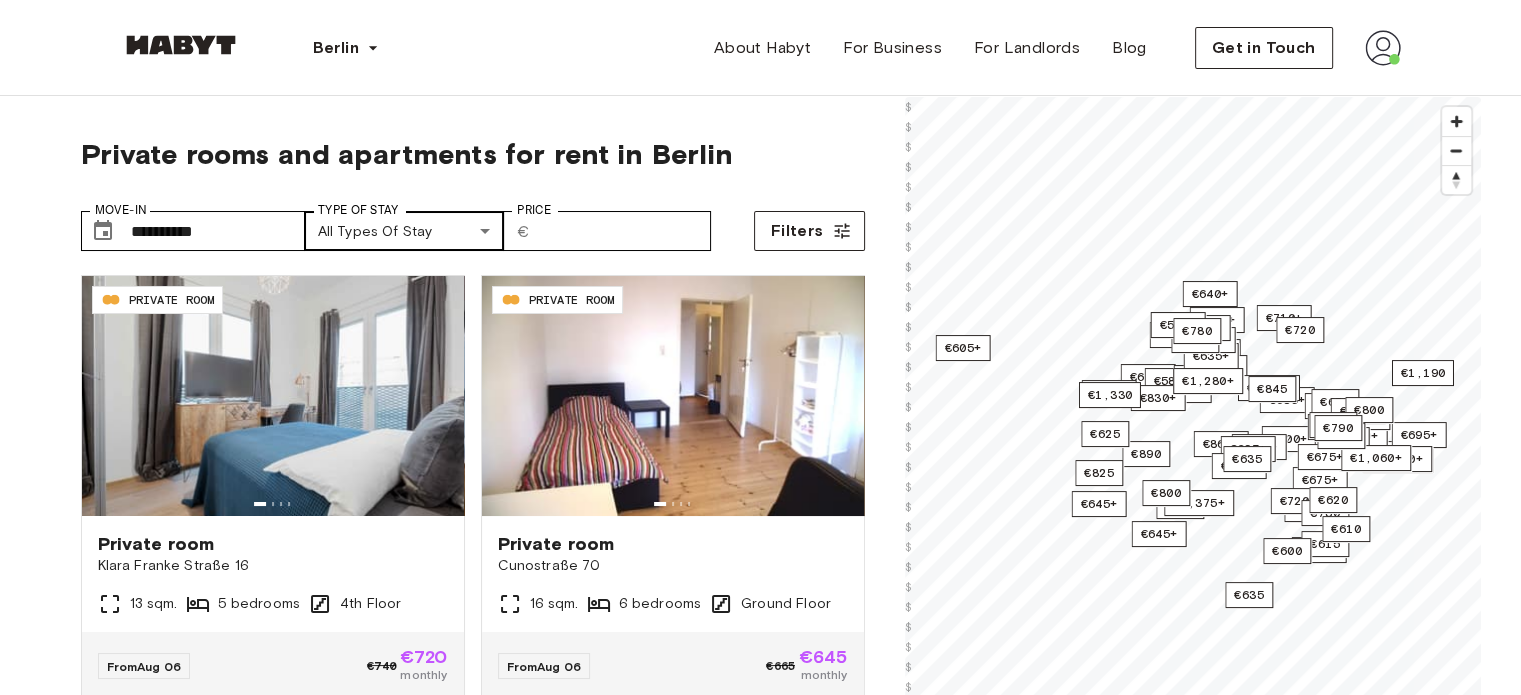 click on "**********" at bounding box center [760, 2355] 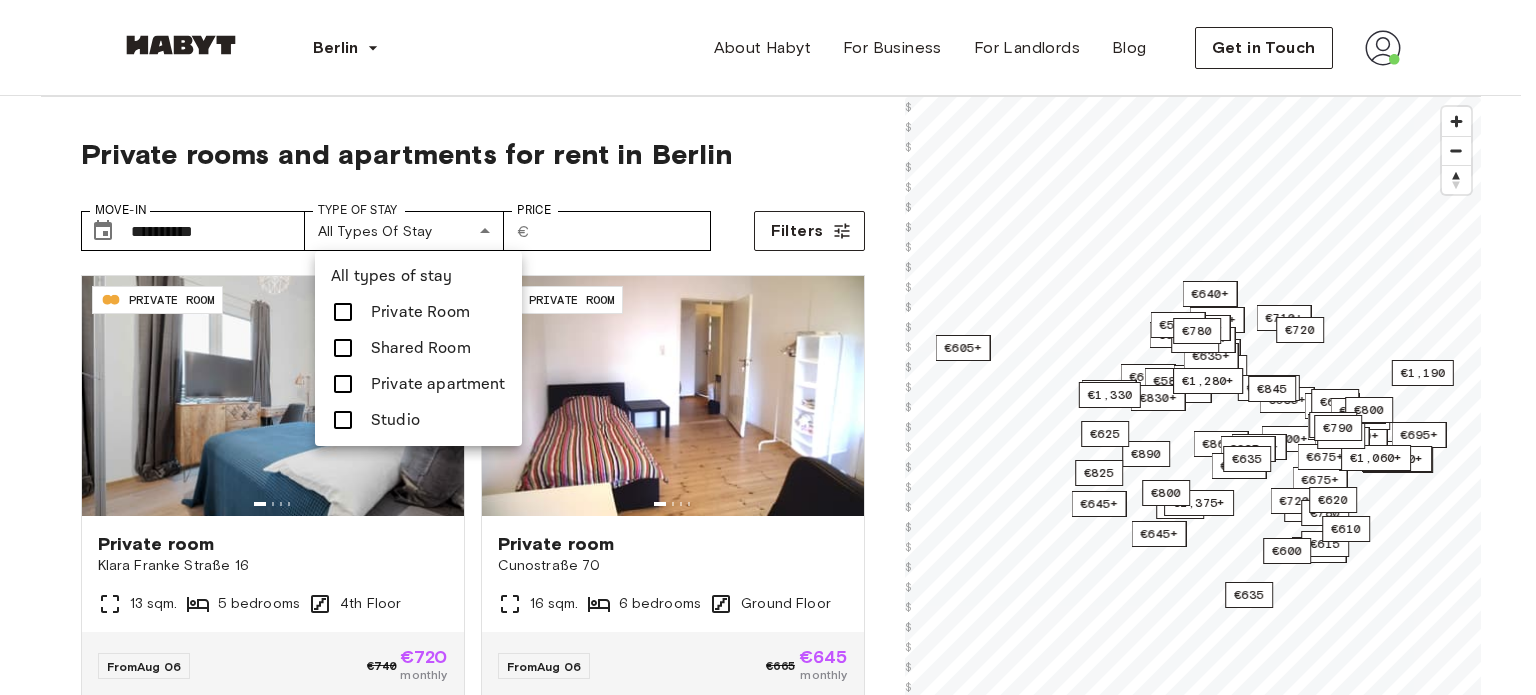 click on "Studio" at bounding box center (395, 420) 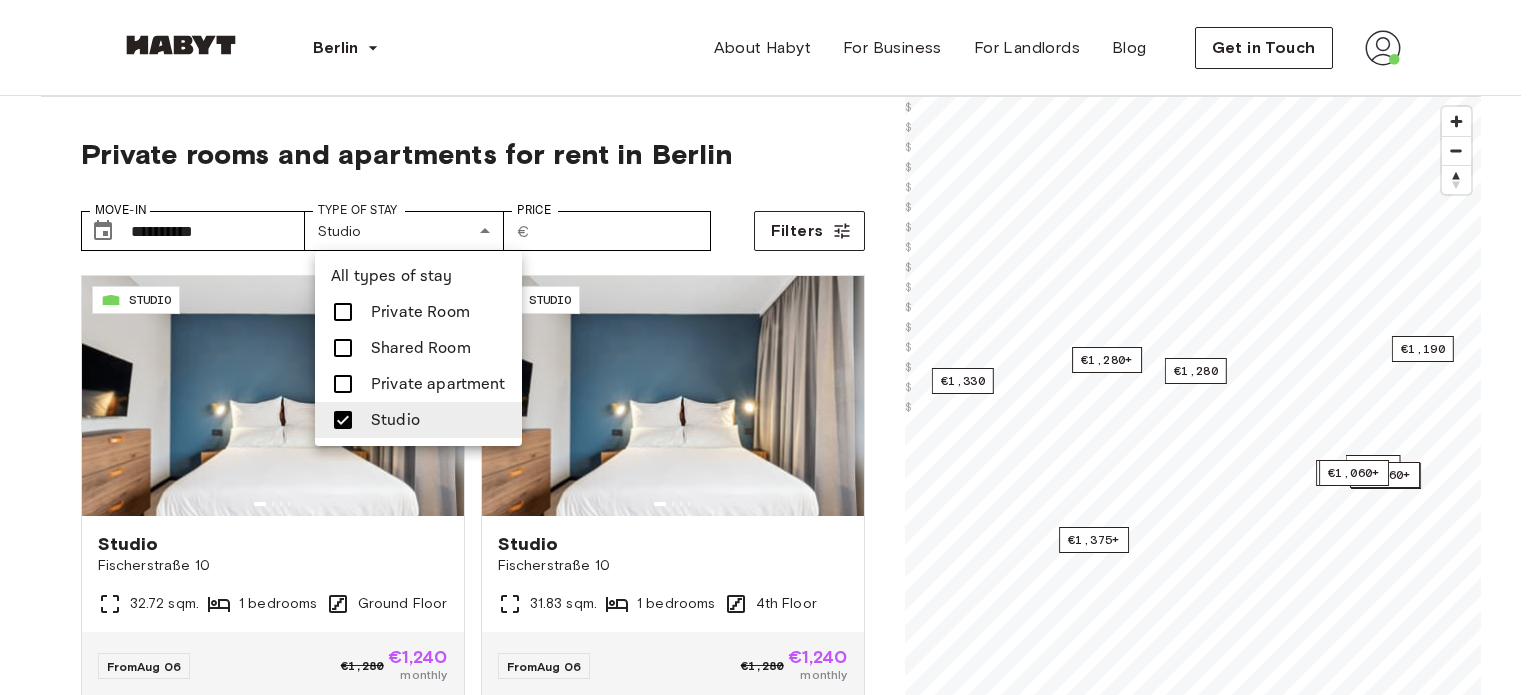 click at bounding box center (768, 347) 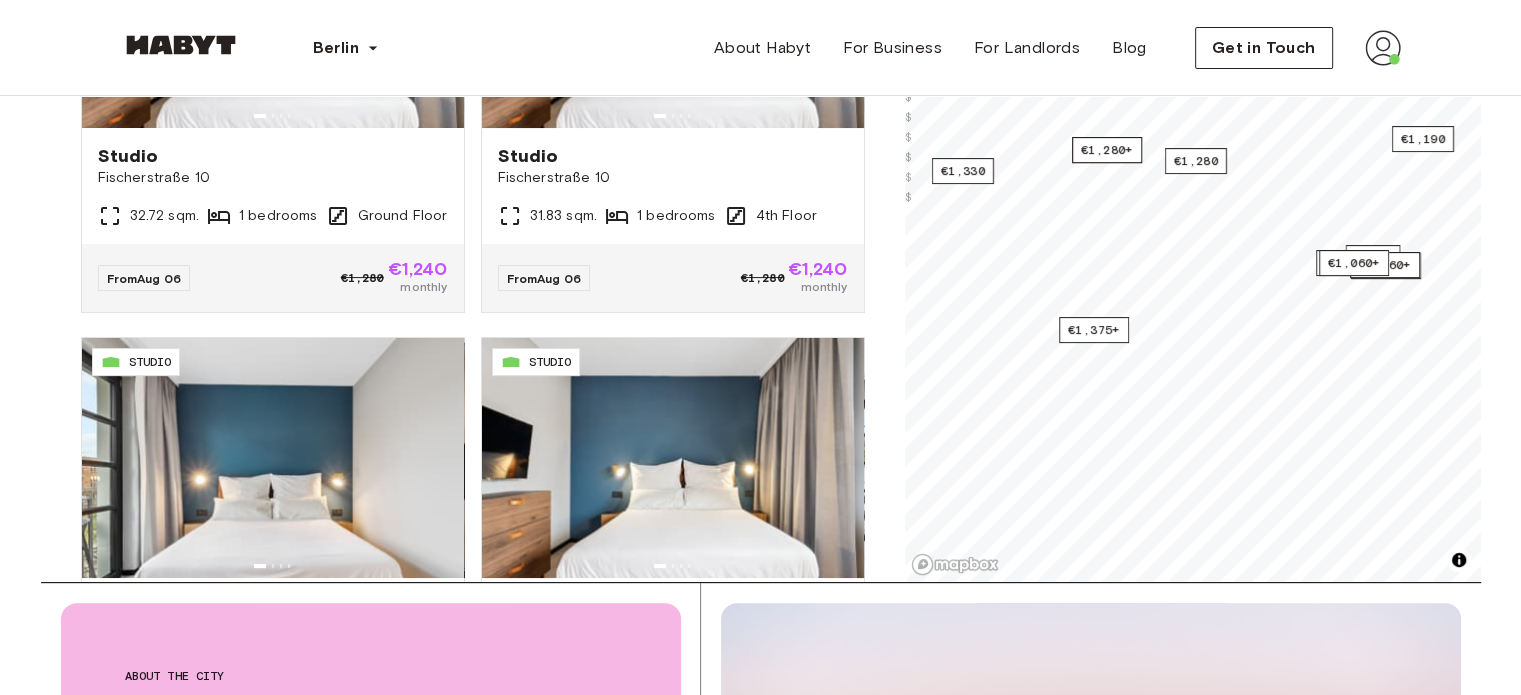 scroll, scrollTop: 400, scrollLeft: 0, axis: vertical 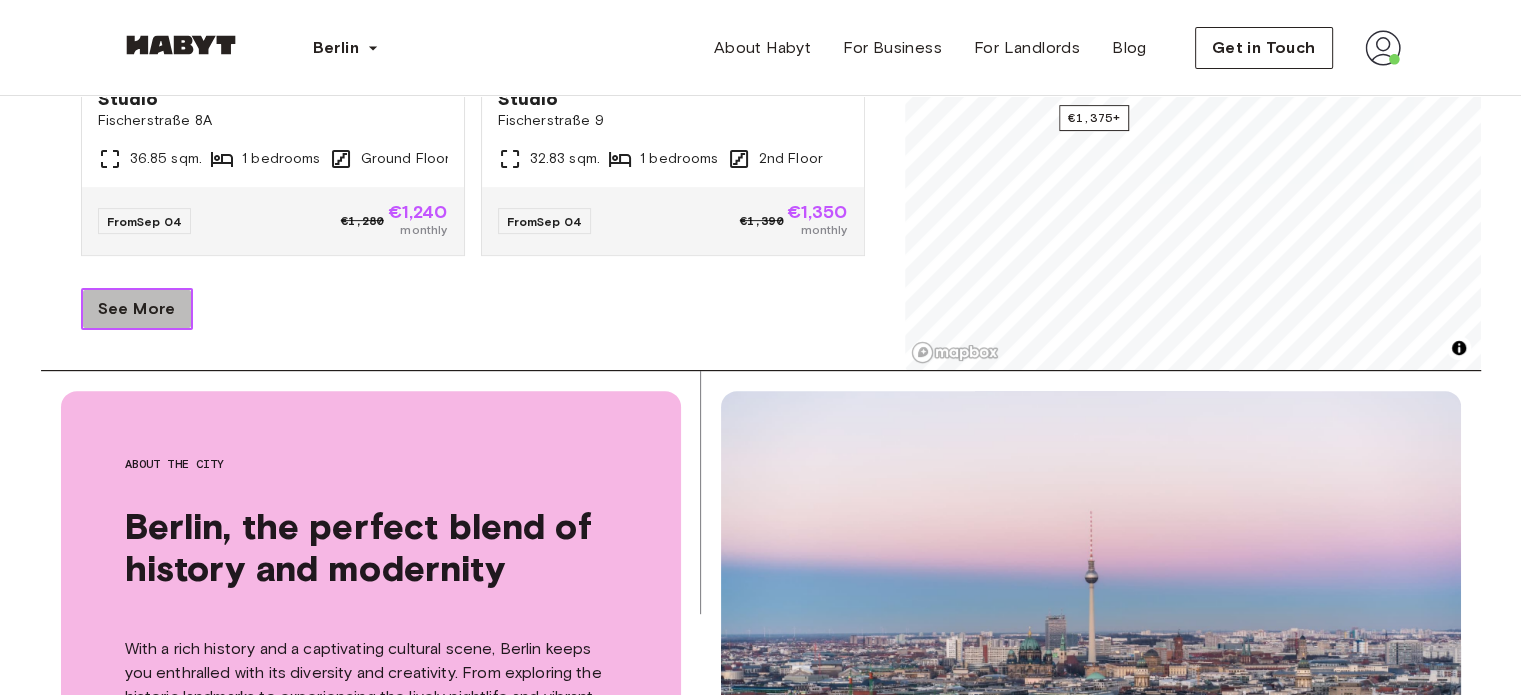 click on "See More" at bounding box center [137, 309] 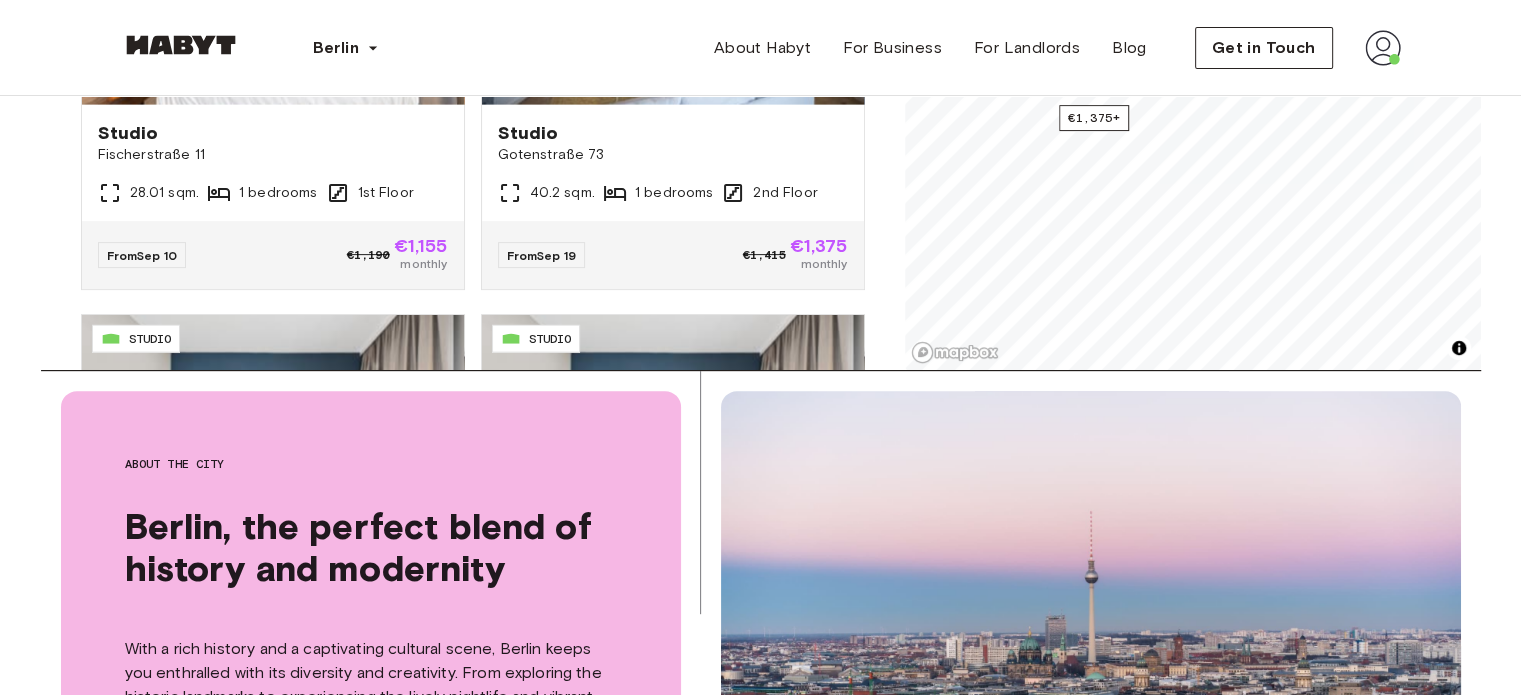 scroll, scrollTop: 4205, scrollLeft: 0, axis: vertical 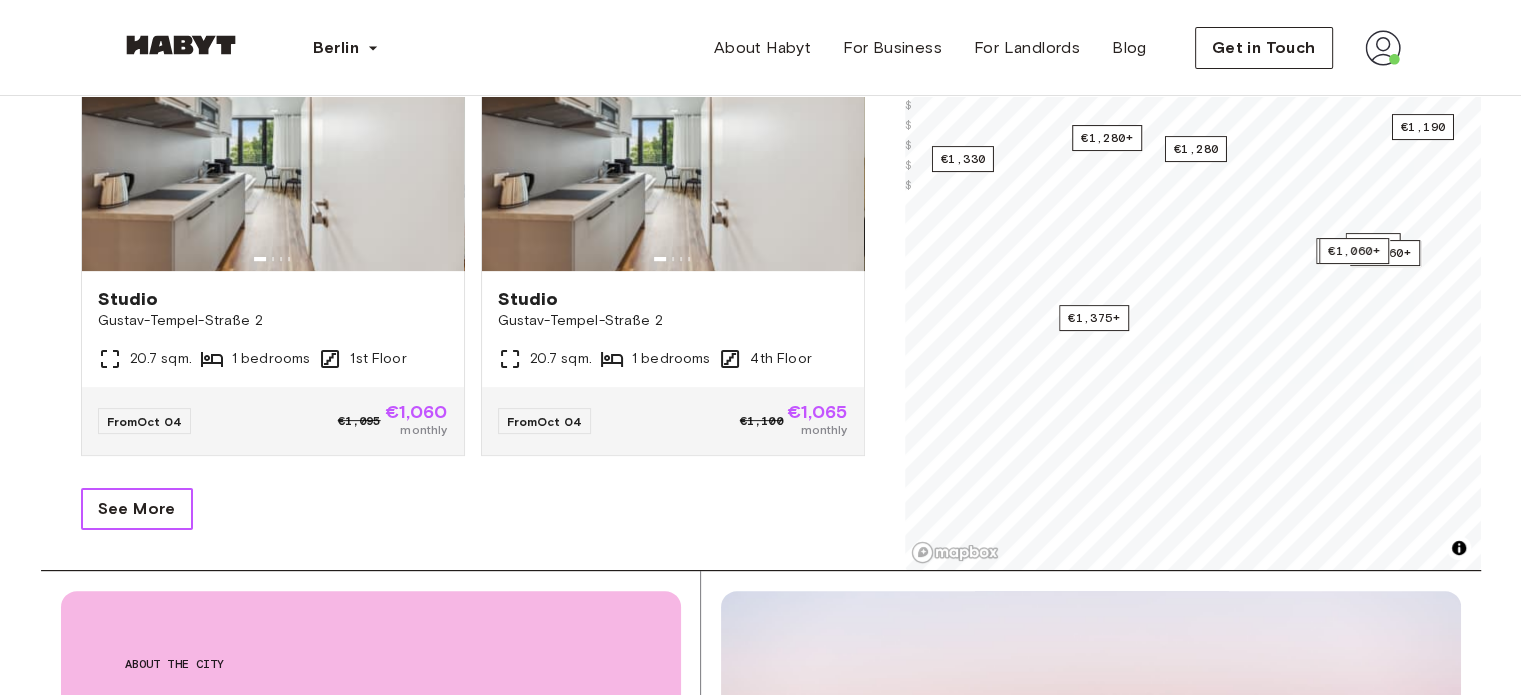 click on "See More" at bounding box center [137, 509] 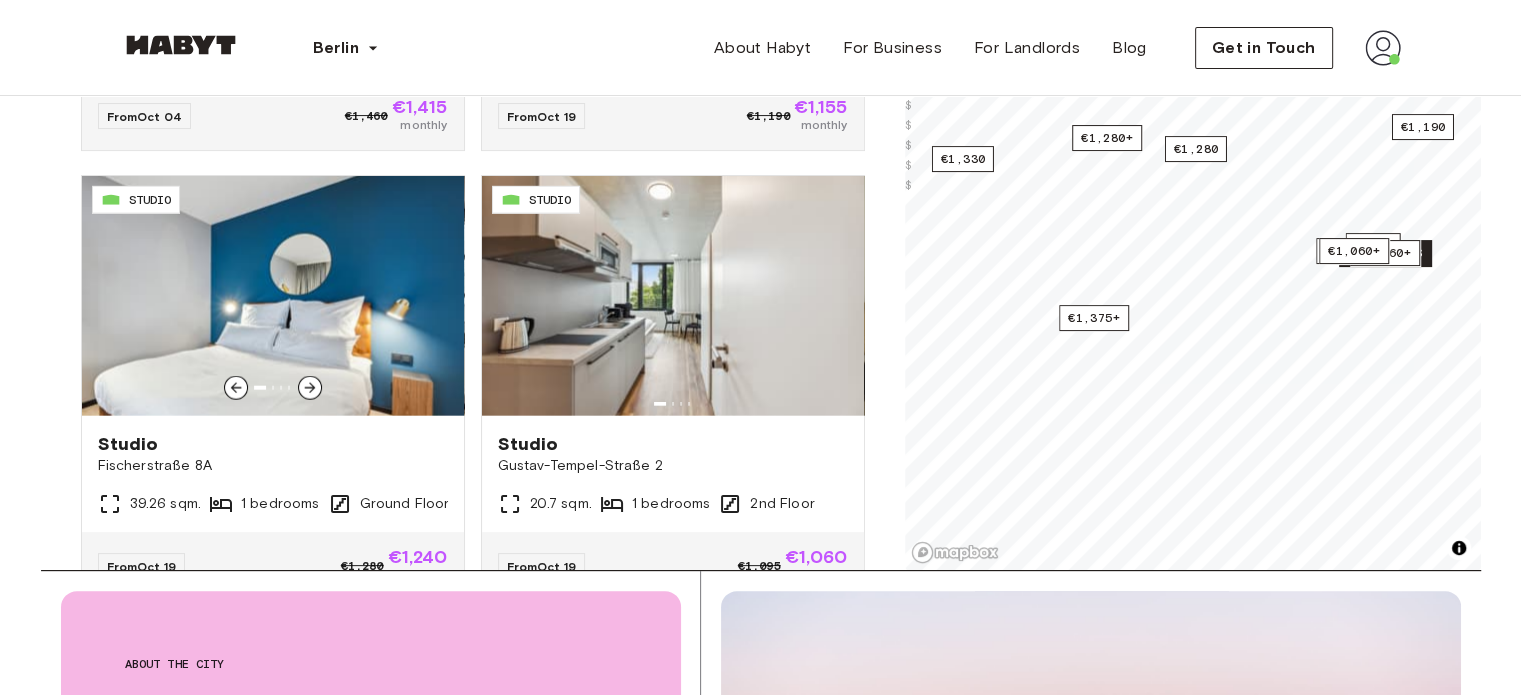 scroll, scrollTop: 12896, scrollLeft: 0, axis: vertical 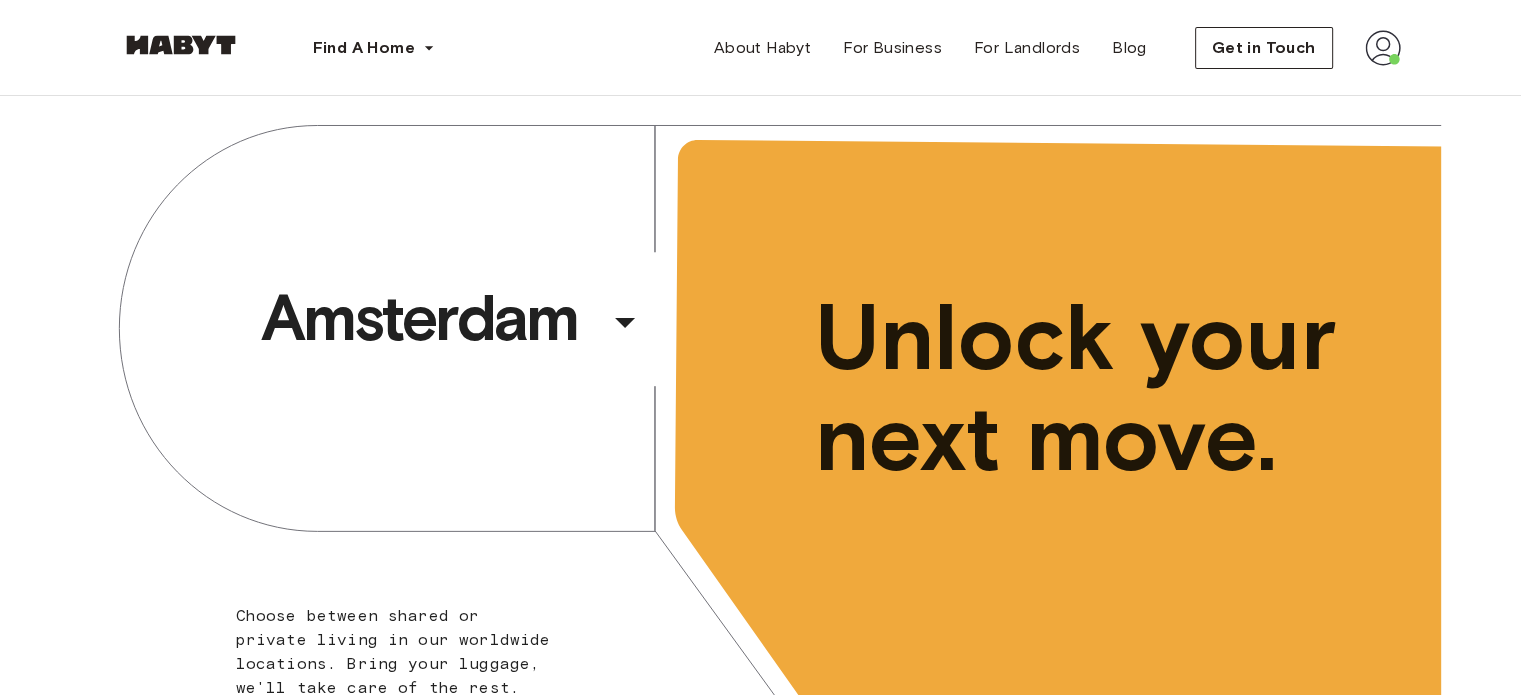 click at bounding box center [1383, 48] 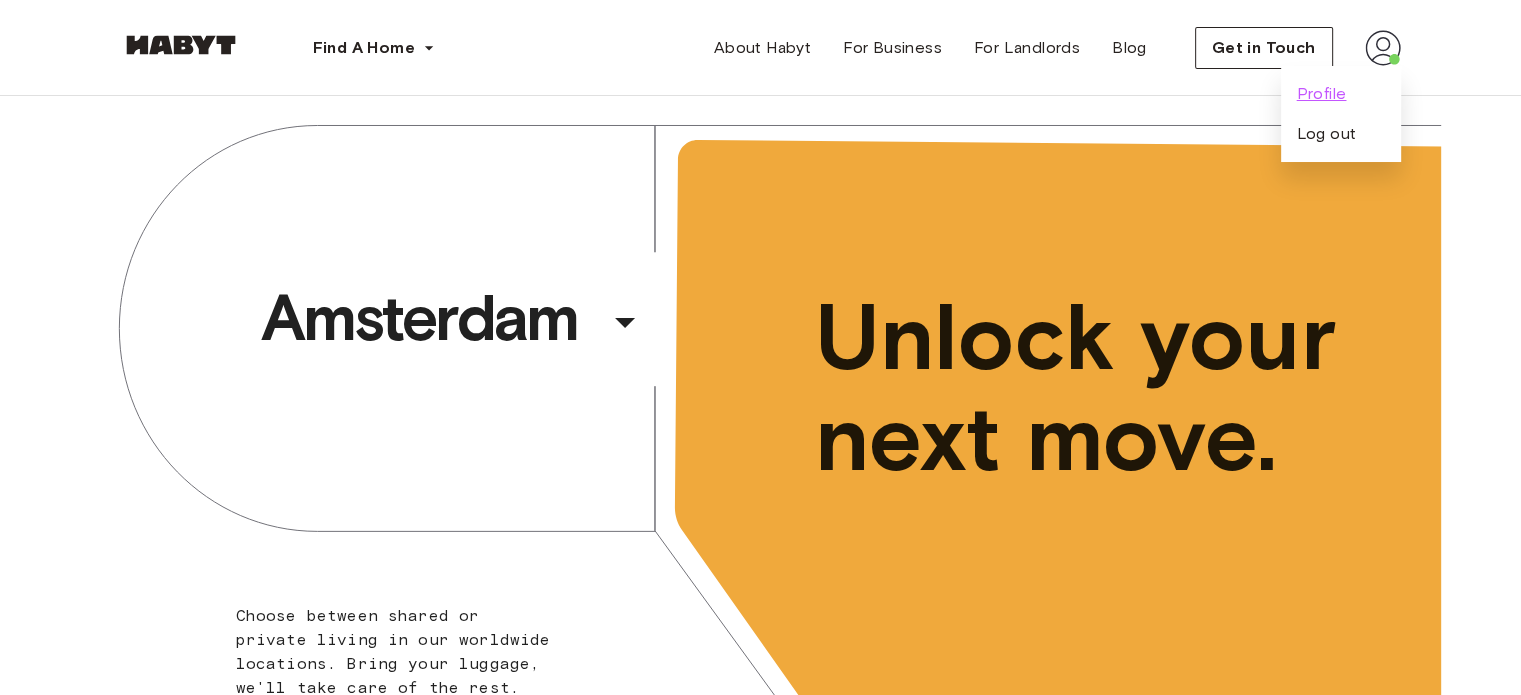 click on "Profile" at bounding box center (1322, 94) 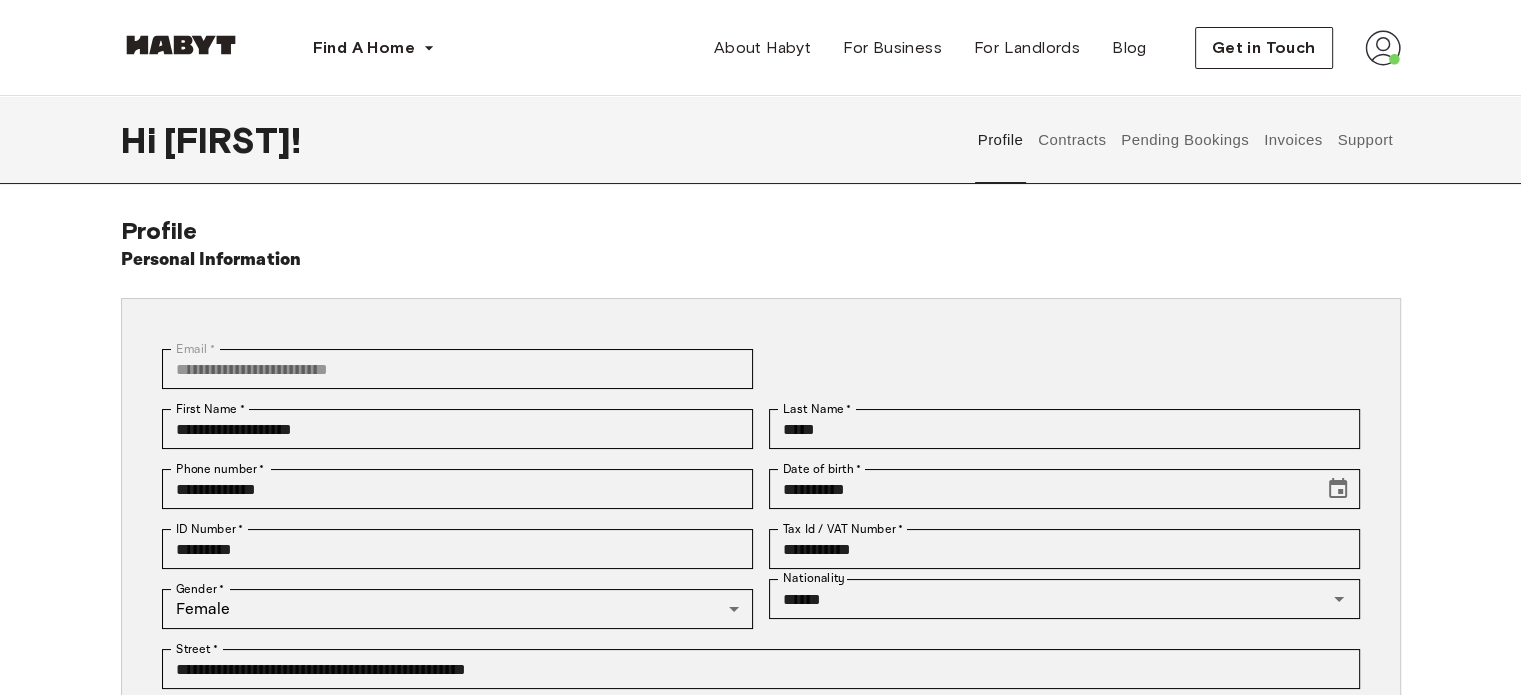 click on "Support" at bounding box center [1365, 140] 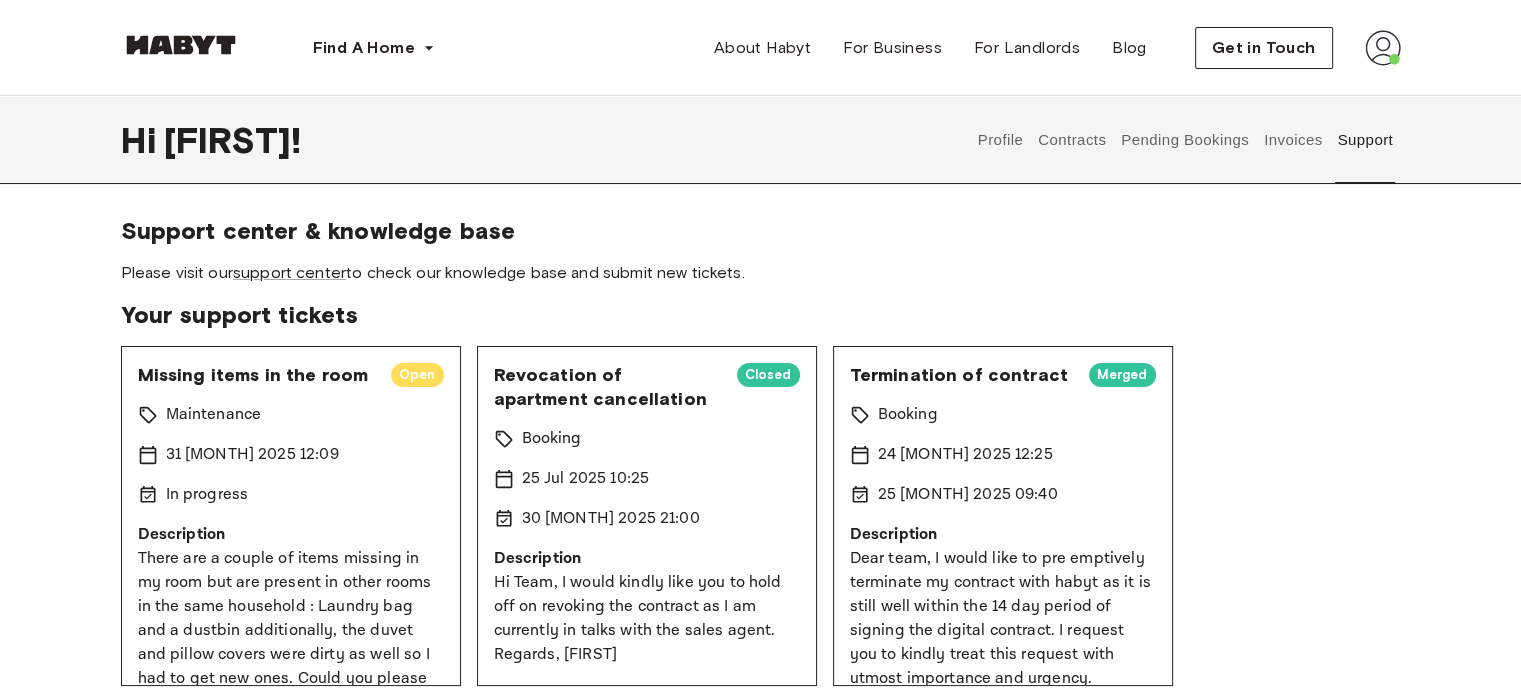 click on "Contracts" at bounding box center [1072, 140] 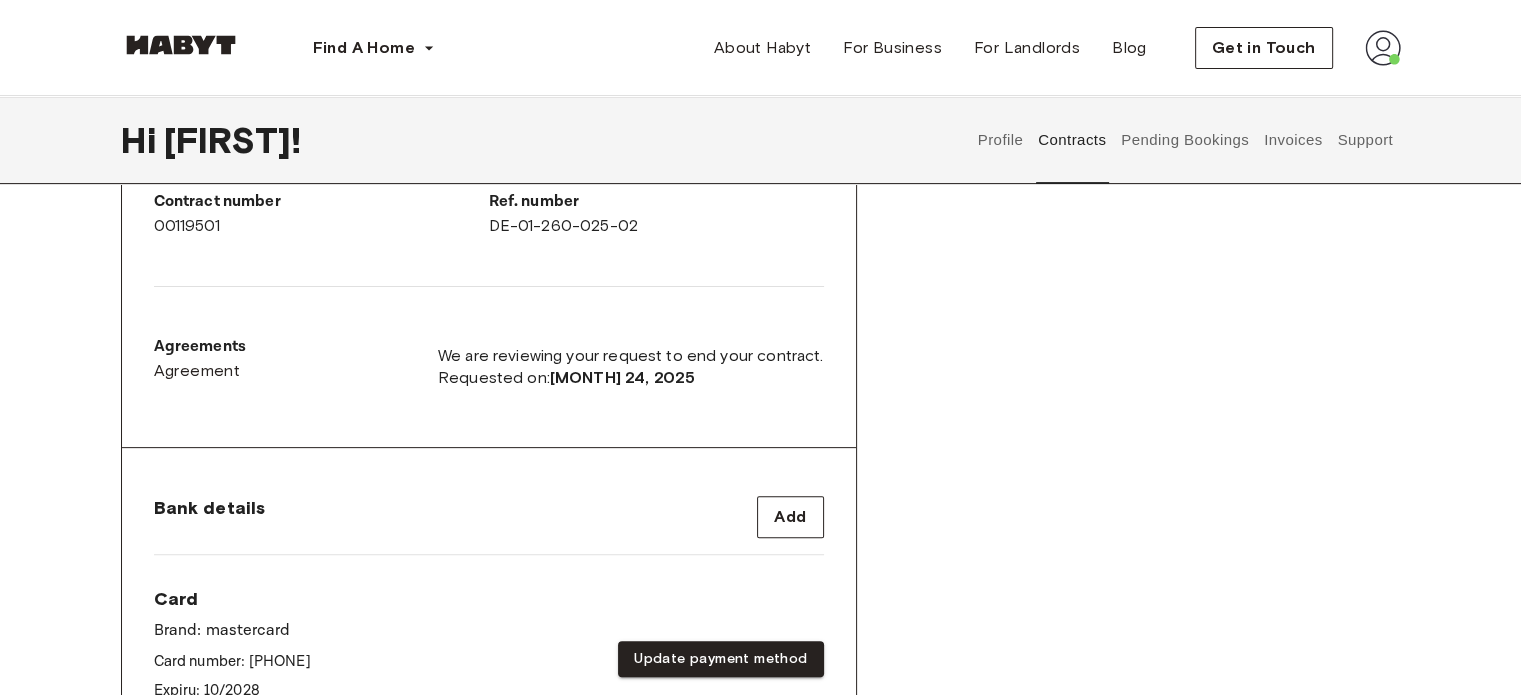 scroll, scrollTop: 500, scrollLeft: 0, axis: vertical 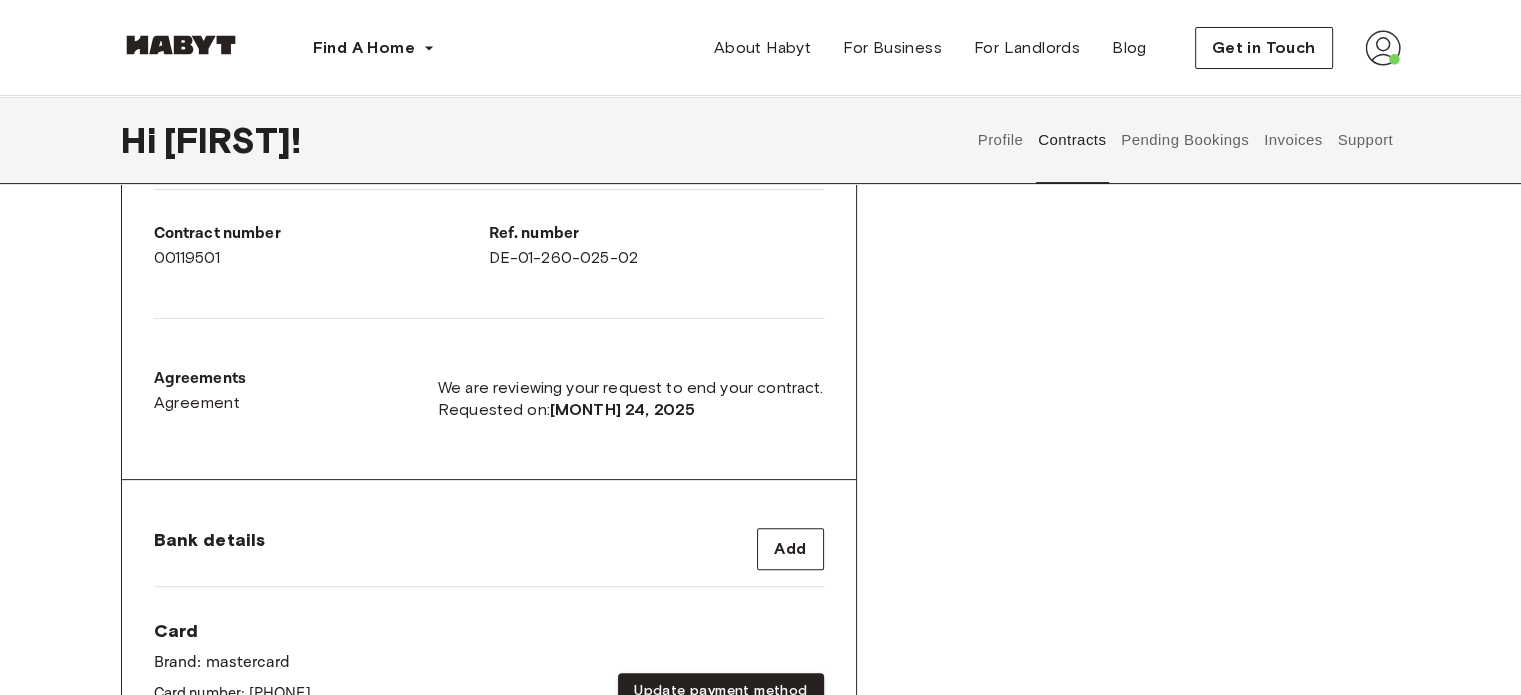 click on "Profile" at bounding box center (1000, 140) 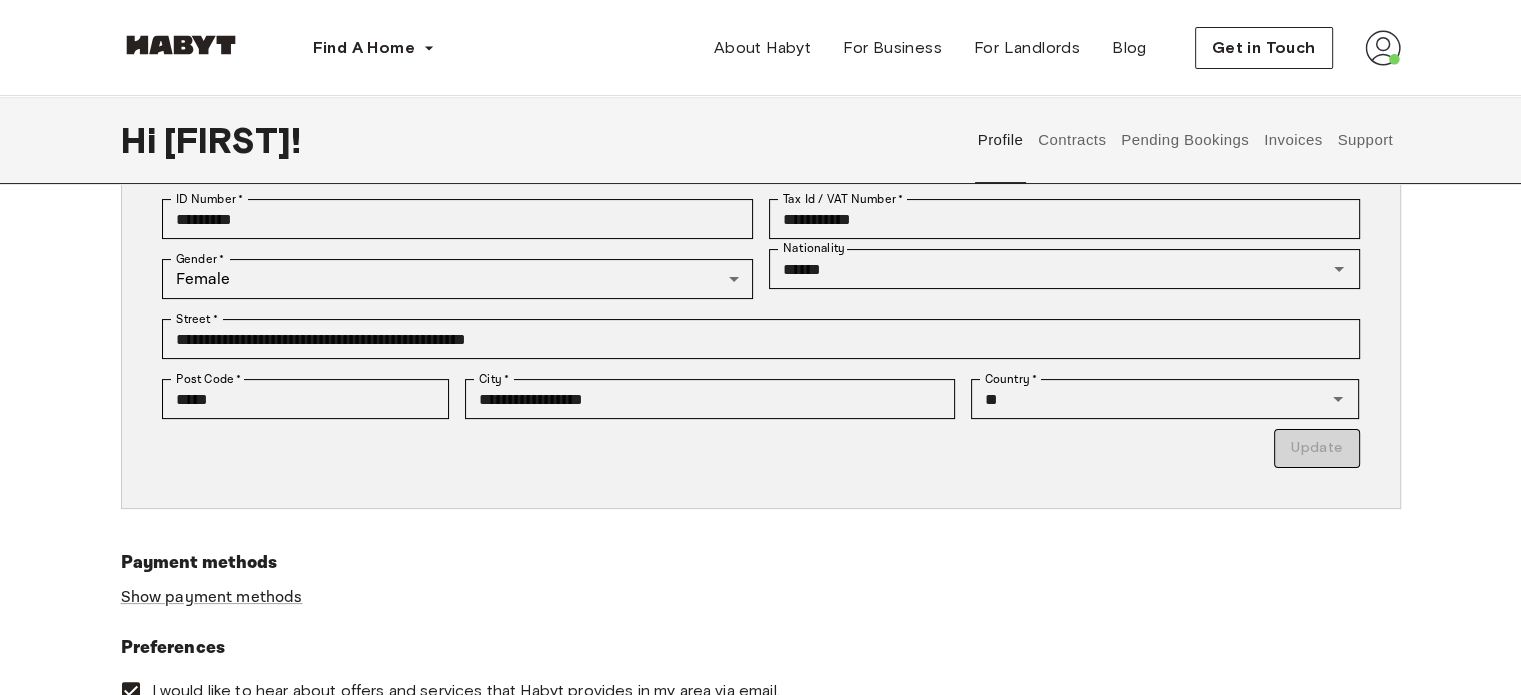 scroll, scrollTop: 100, scrollLeft: 0, axis: vertical 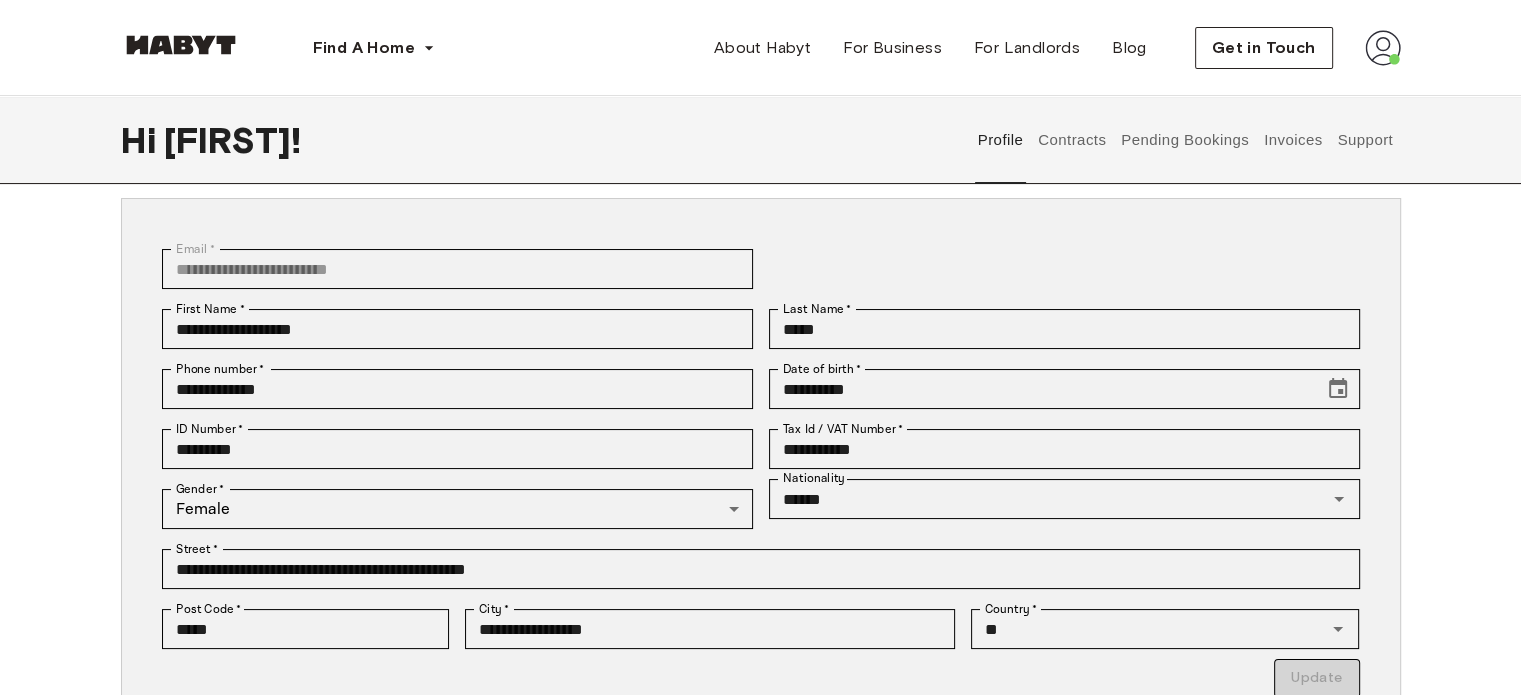 click on "Pending Bookings" at bounding box center (1185, 140) 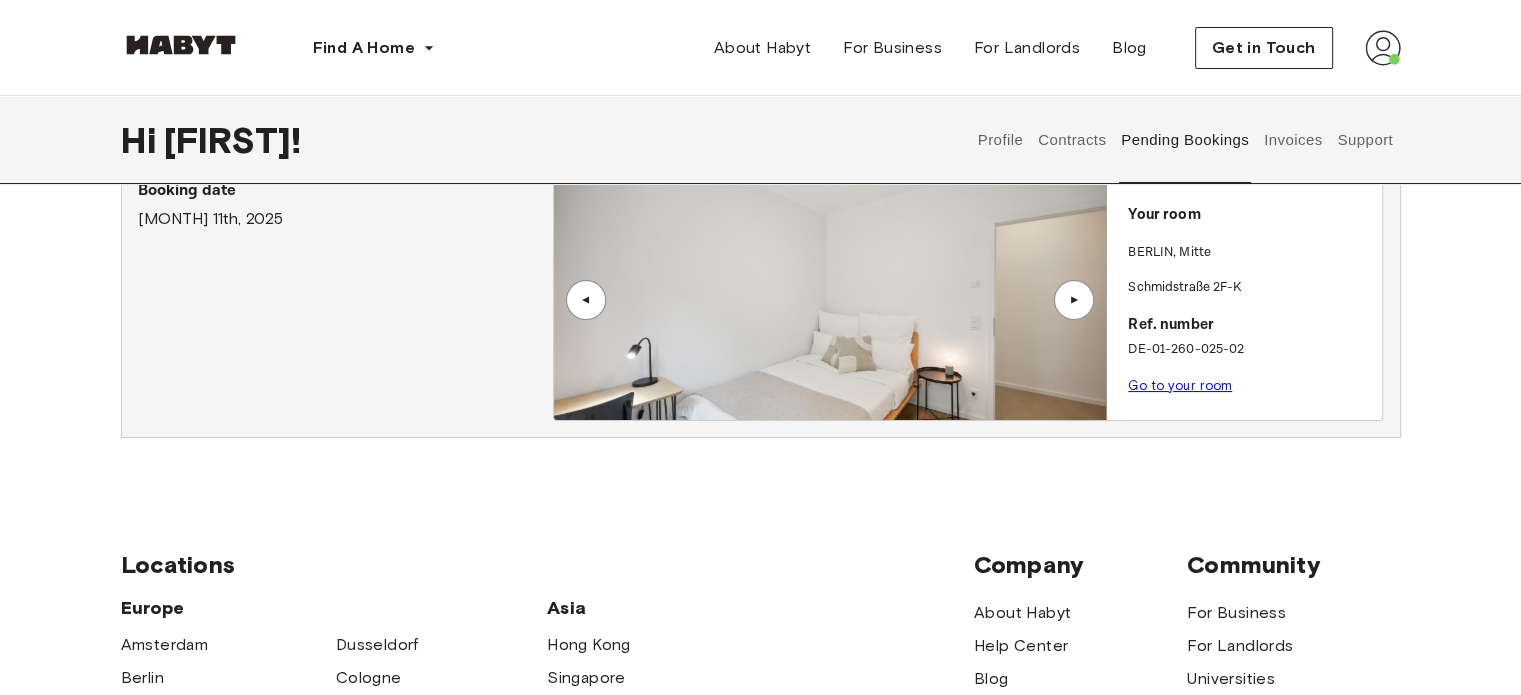scroll, scrollTop: 0, scrollLeft: 0, axis: both 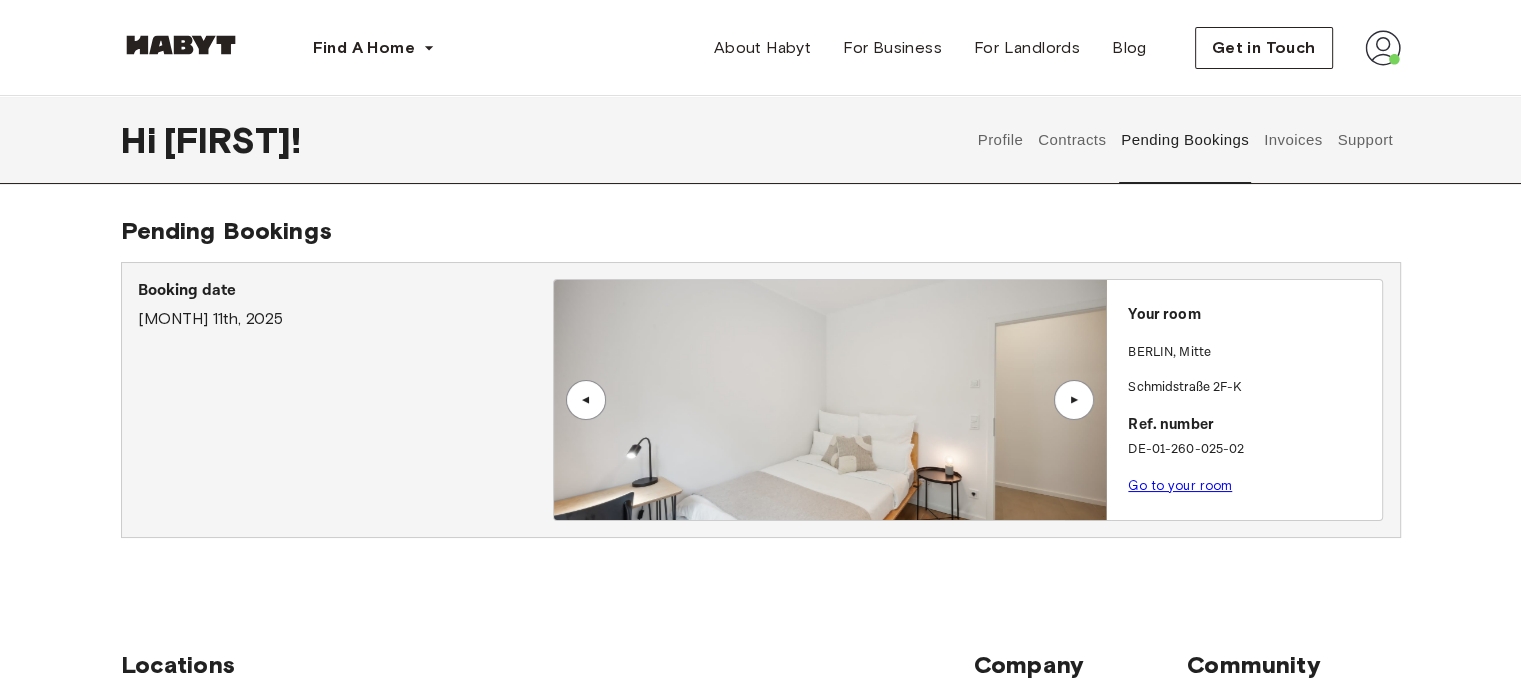 click on "Profile Contracts Pending Bookings Invoices Support" at bounding box center (1185, 140) 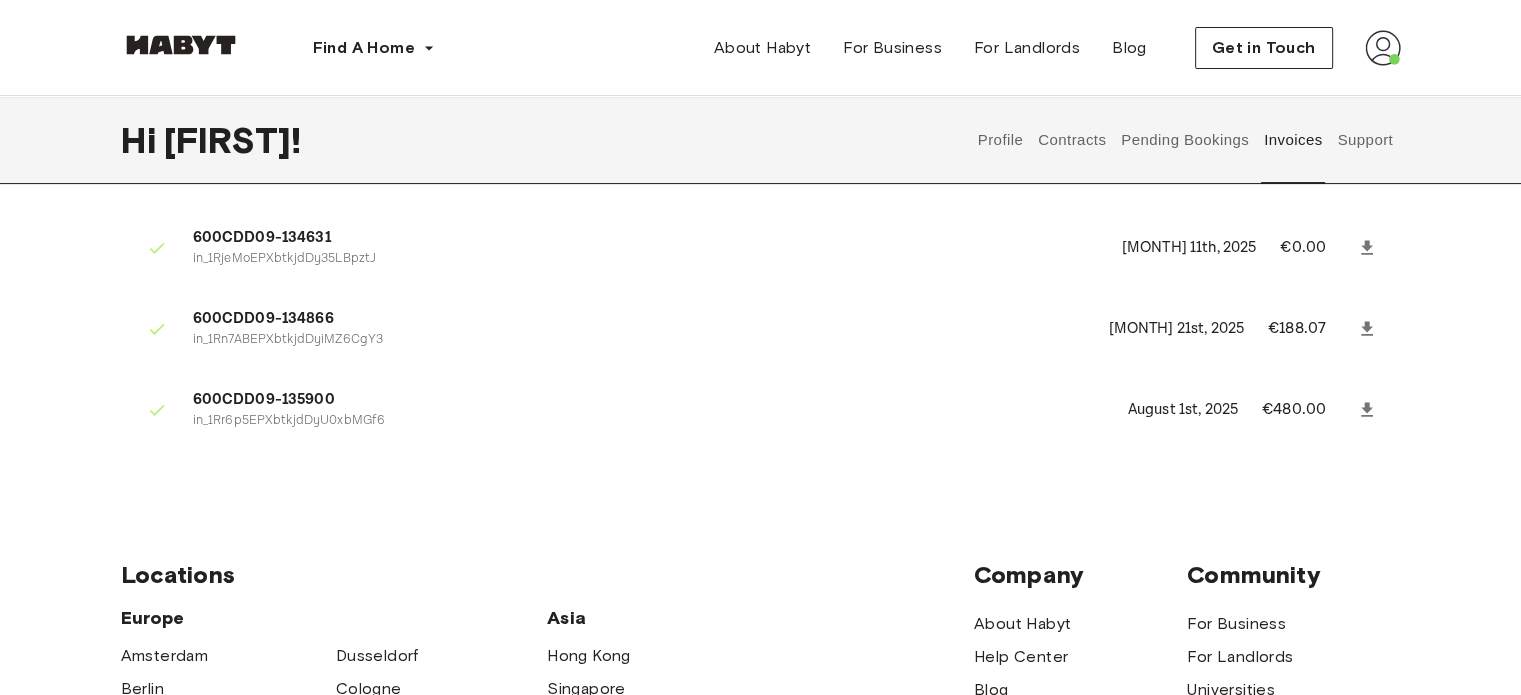 scroll, scrollTop: 100, scrollLeft: 0, axis: vertical 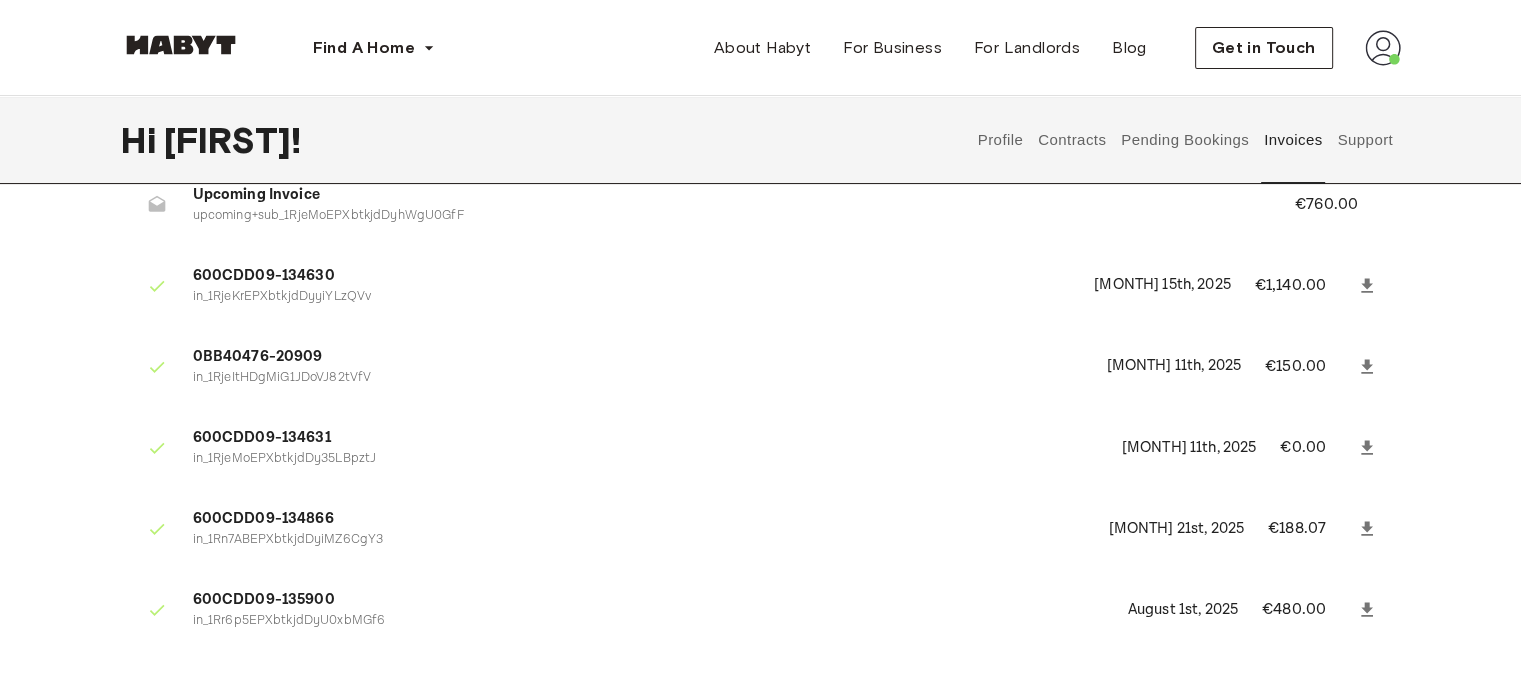 click on "Support" at bounding box center [1365, 140] 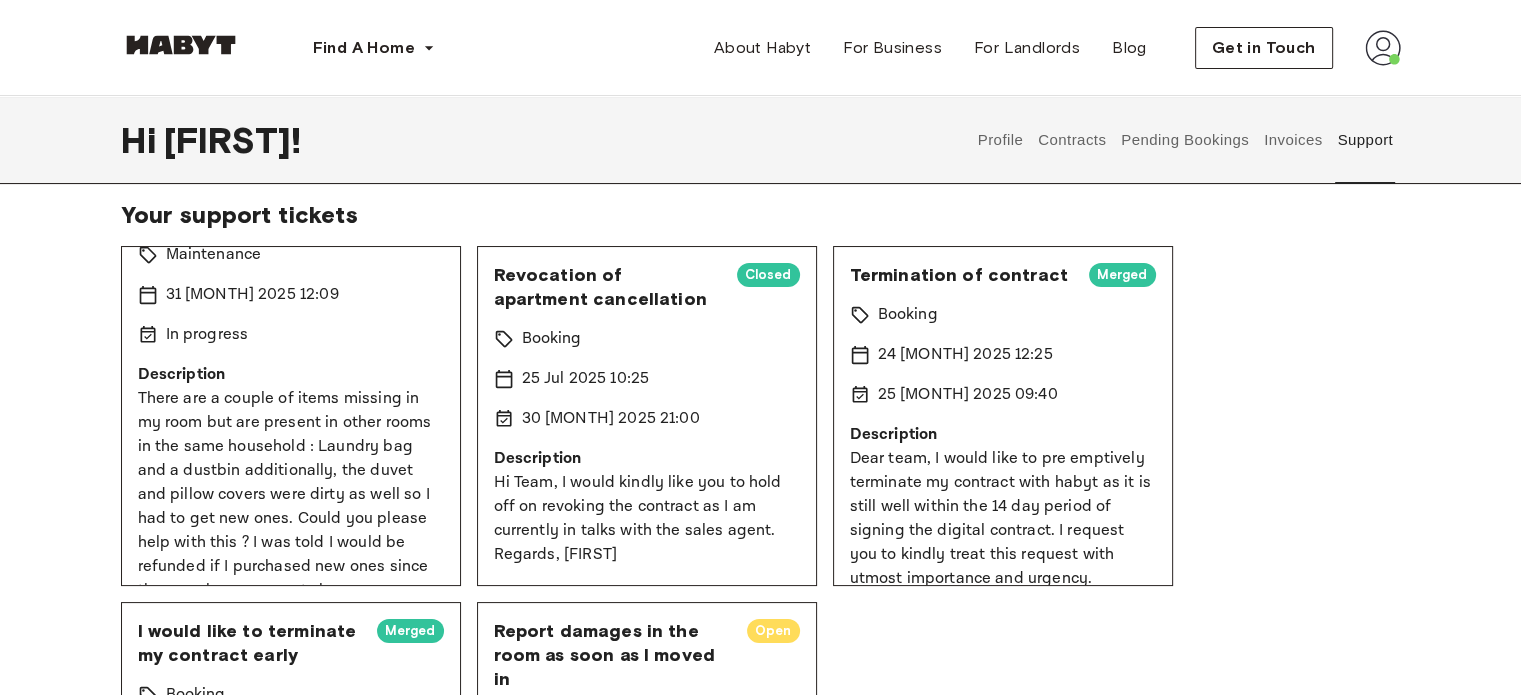 scroll, scrollTop: 93, scrollLeft: 0, axis: vertical 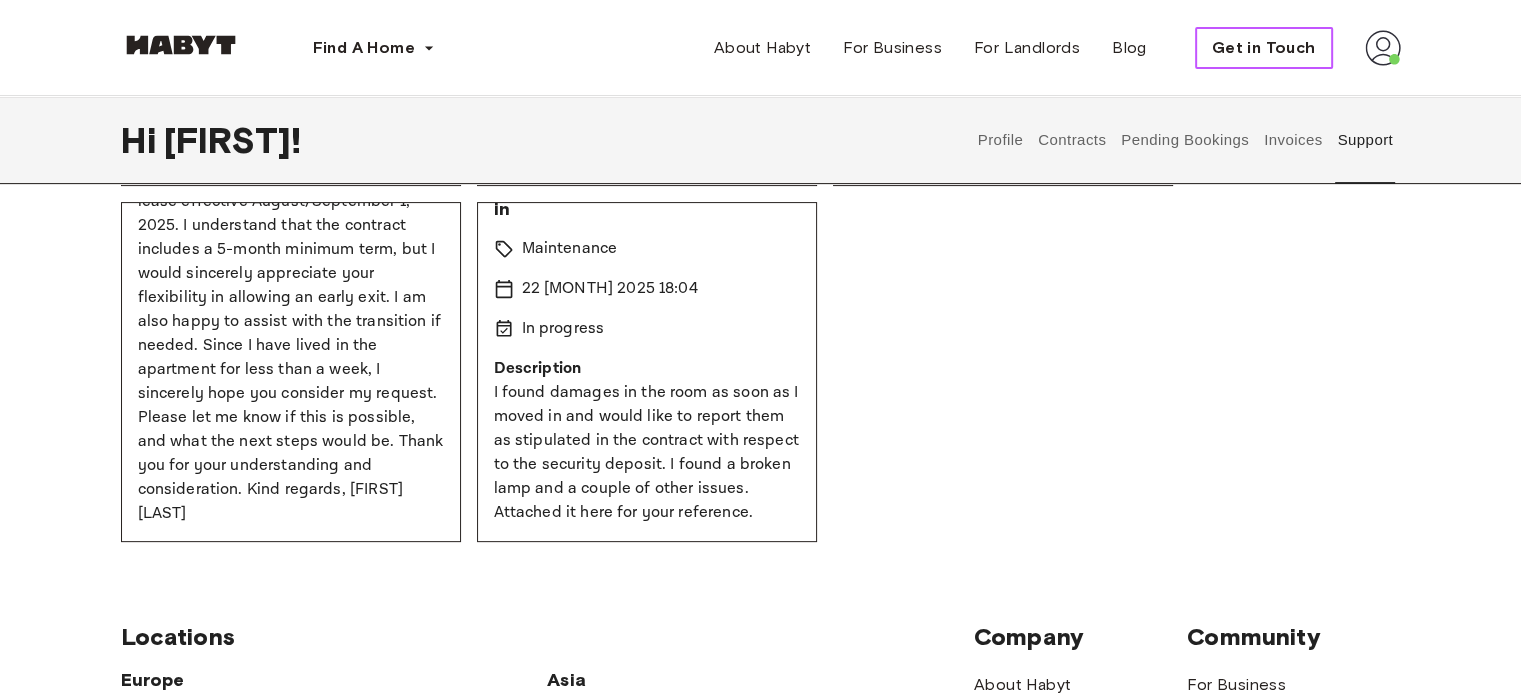 click on "Get in Touch" at bounding box center [1264, 48] 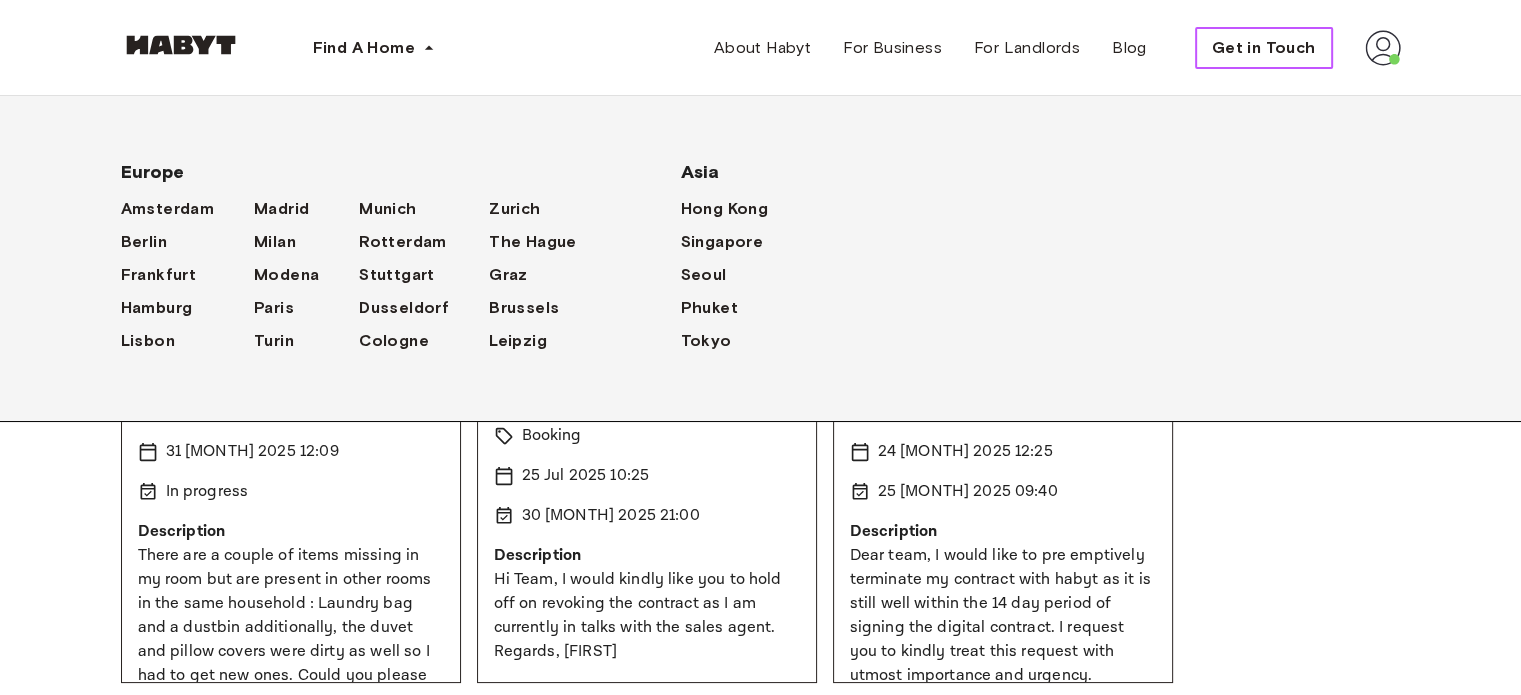 scroll, scrollTop: 0, scrollLeft: 0, axis: both 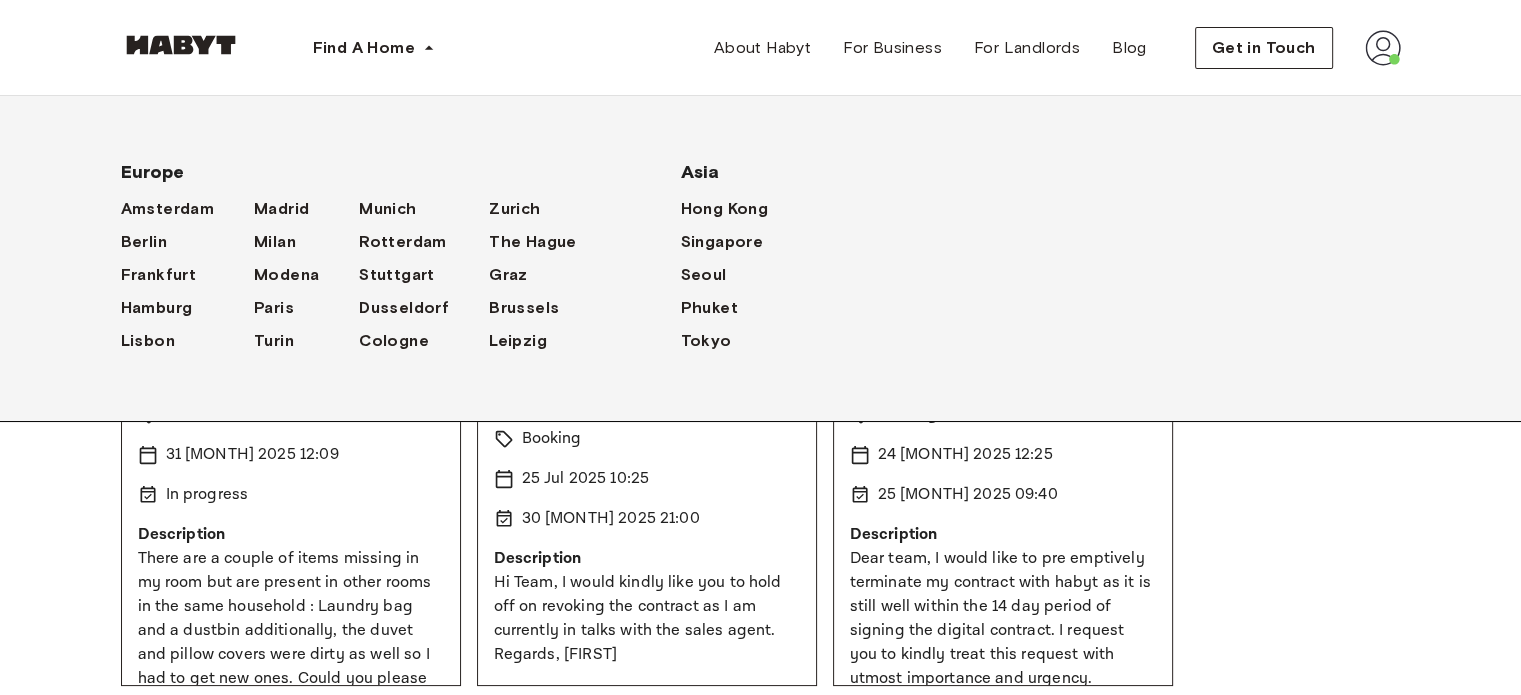 click on "Missing items in the room Open Maintenance 31 Jul 2025 12:09  In progress Description There are a couple of items missing in my room but are present in other rooms in the same household : Laundry bag and a dustbin
additionally, the duvet and pillow covers were dirty as well so I had to get new ones.
Could you please help with this ? I was told I would be refunded if I purchased new ones since the ones here were not clean Revocation of apartment cancellation Closed Booking 25 Jul 2025 10:25  30 Jul 2025 21:00  Description Hi Team,
I would kindly like you to hold off on revoking the contract as I am currently in talks with the sales agent.
Regards,
Chinmayi Termination of contract Merged Booking 24 Jul 2025 12:25  25 Jul 2025 09:40  Description Dear team,
I would like to pre emptively terminate my contract with habyt as it is still well within the 14 day period of signing the digital contract.
I request you to kindly treat this request with utmost importance and urgency.
Regards,
Chinmayi Merged Open" at bounding box center (761, 694) 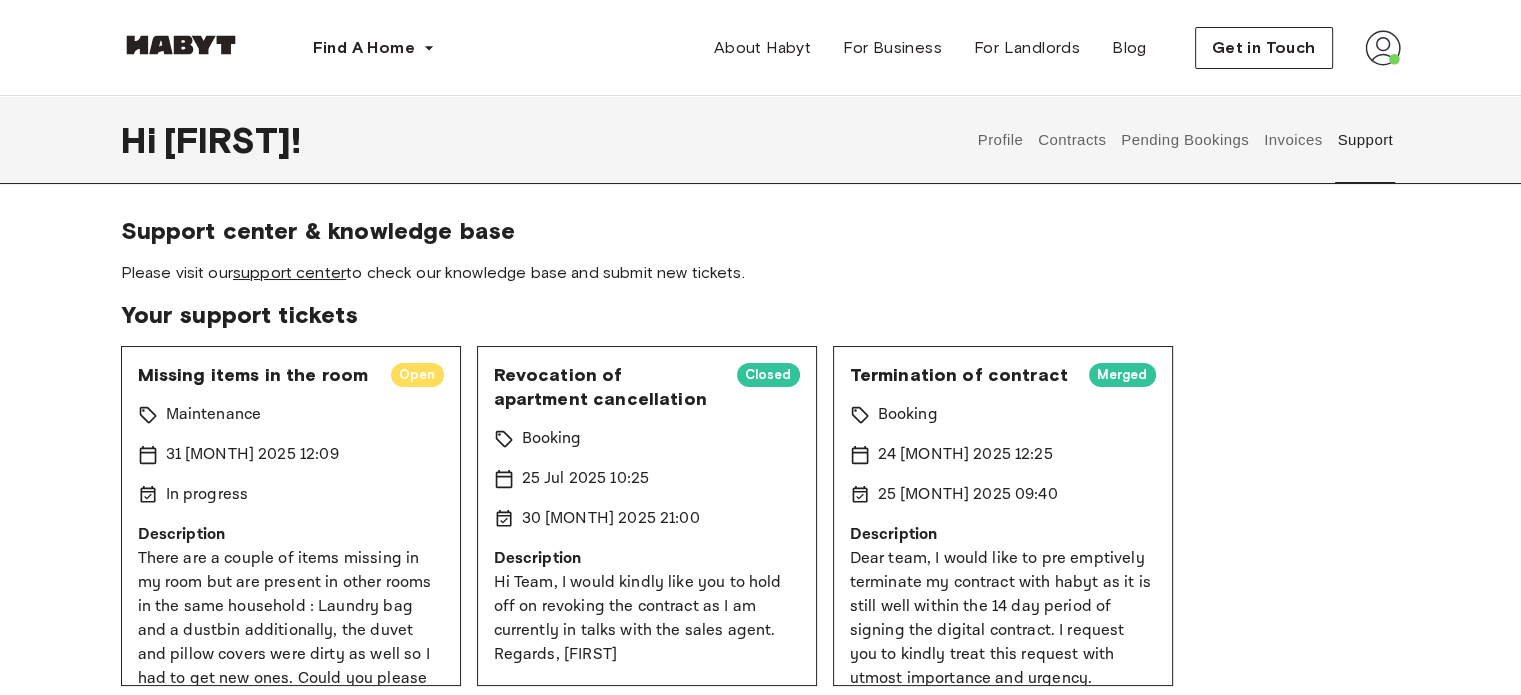 click on "support center" at bounding box center (289, 272) 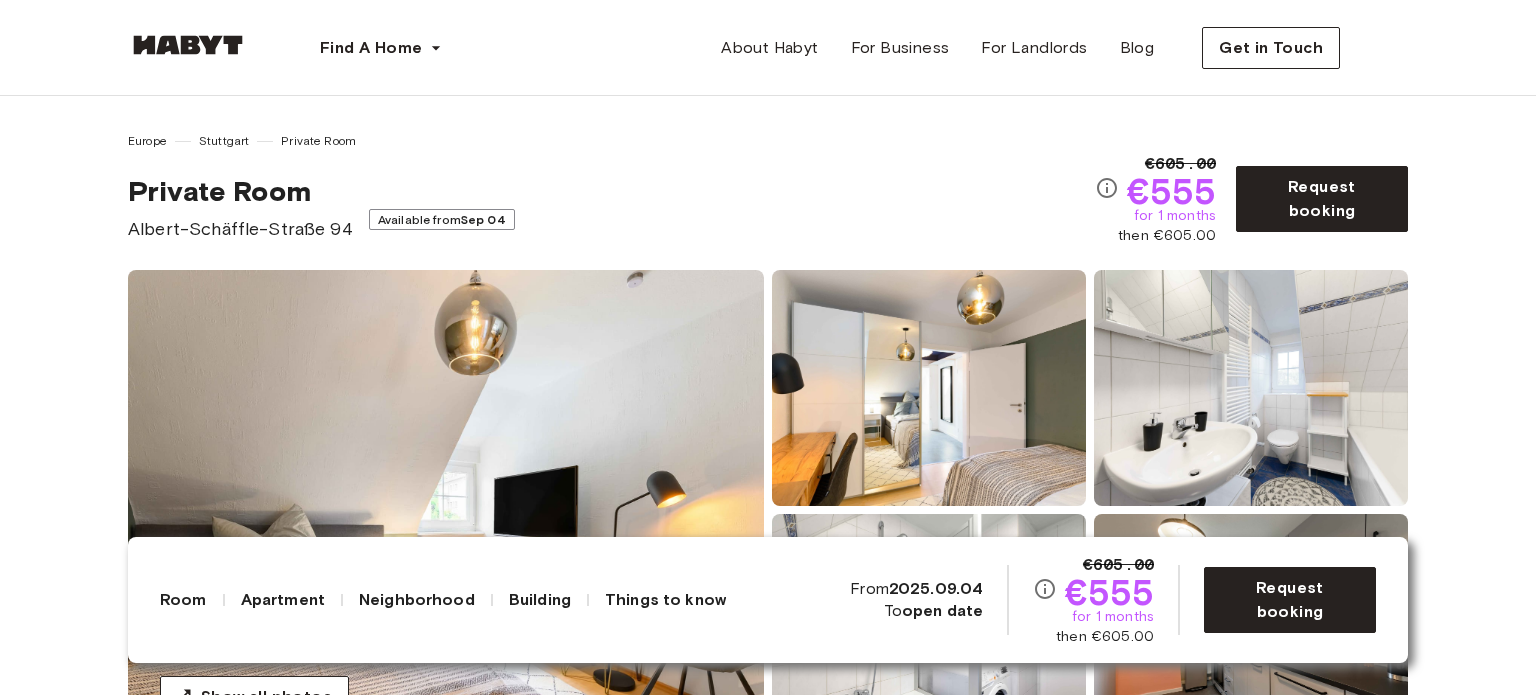 scroll, scrollTop: 600, scrollLeft: 0, axis: vertical 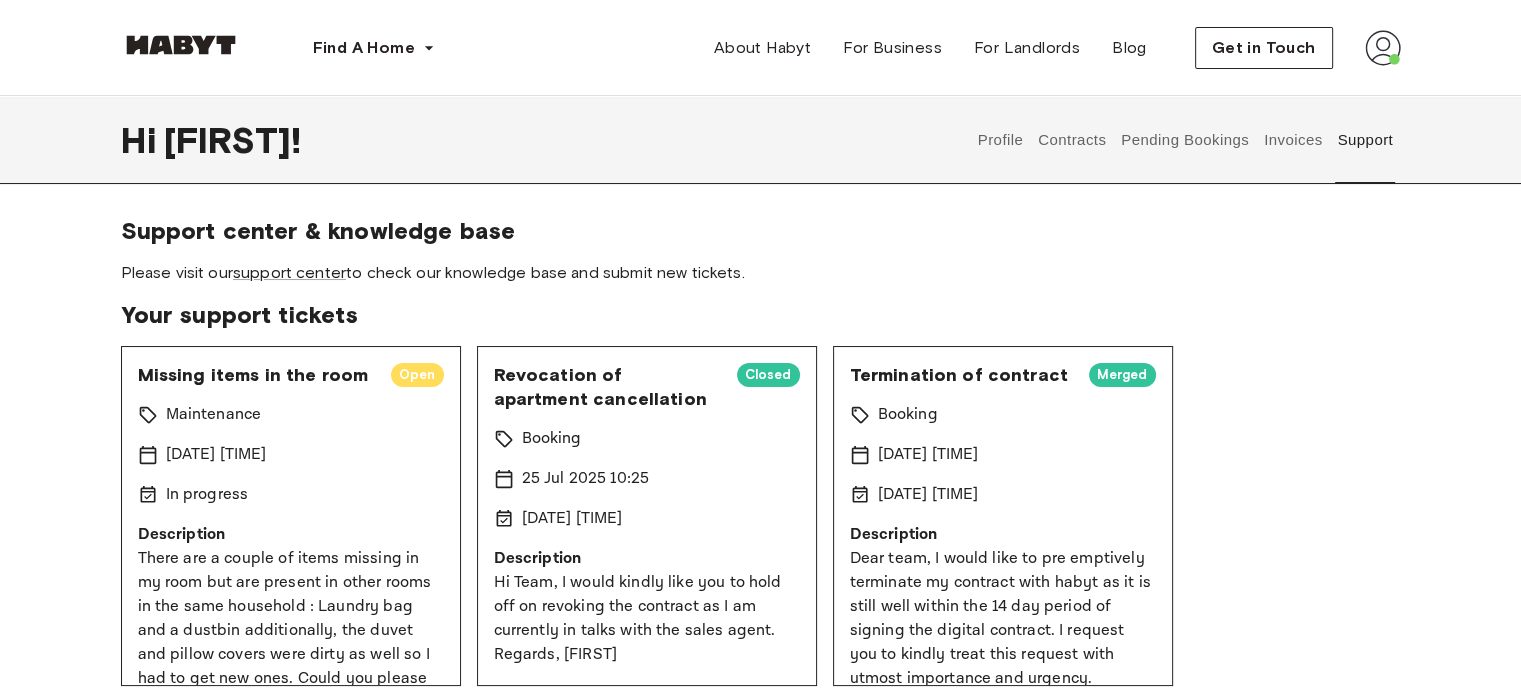 click on "Contracts" at bounding box center (1072, 140) 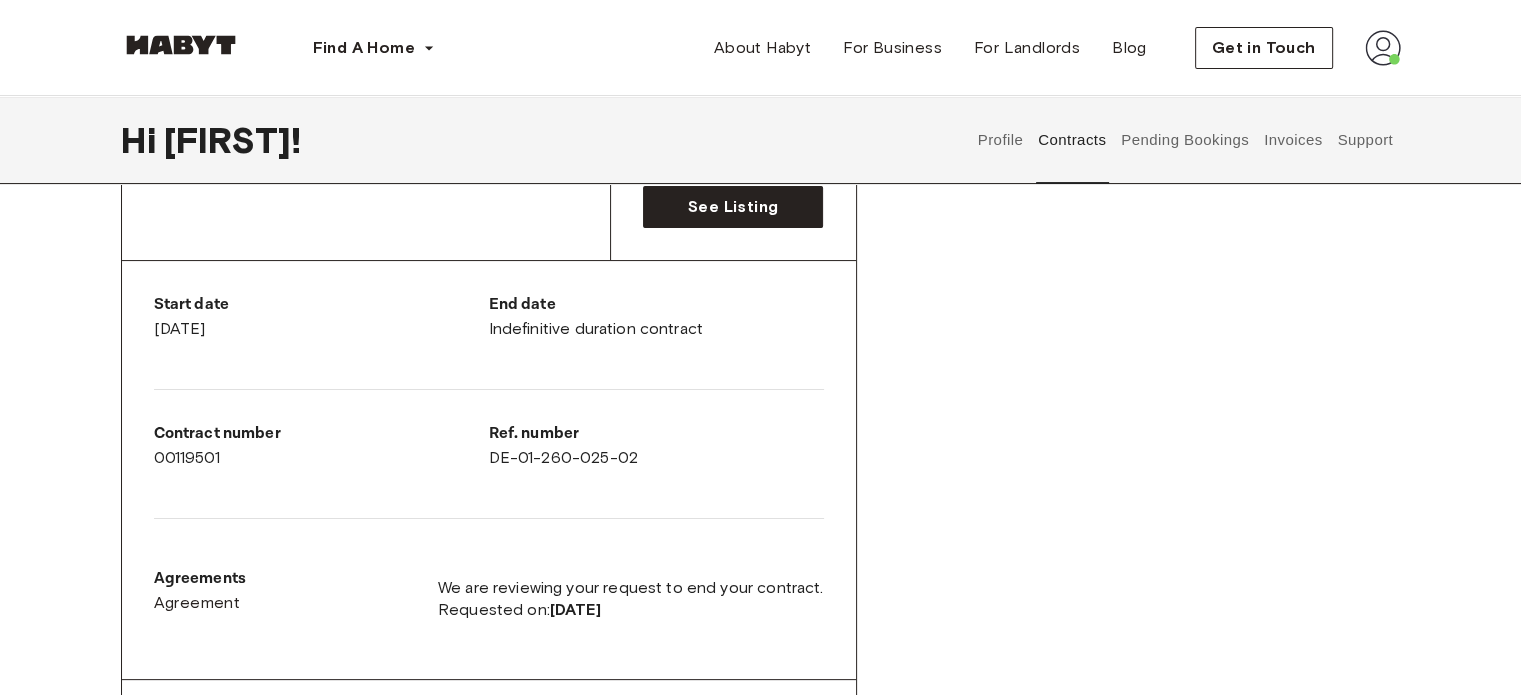 scroll, scrollTop: 500, scrollLeft: 0, axis: vertical 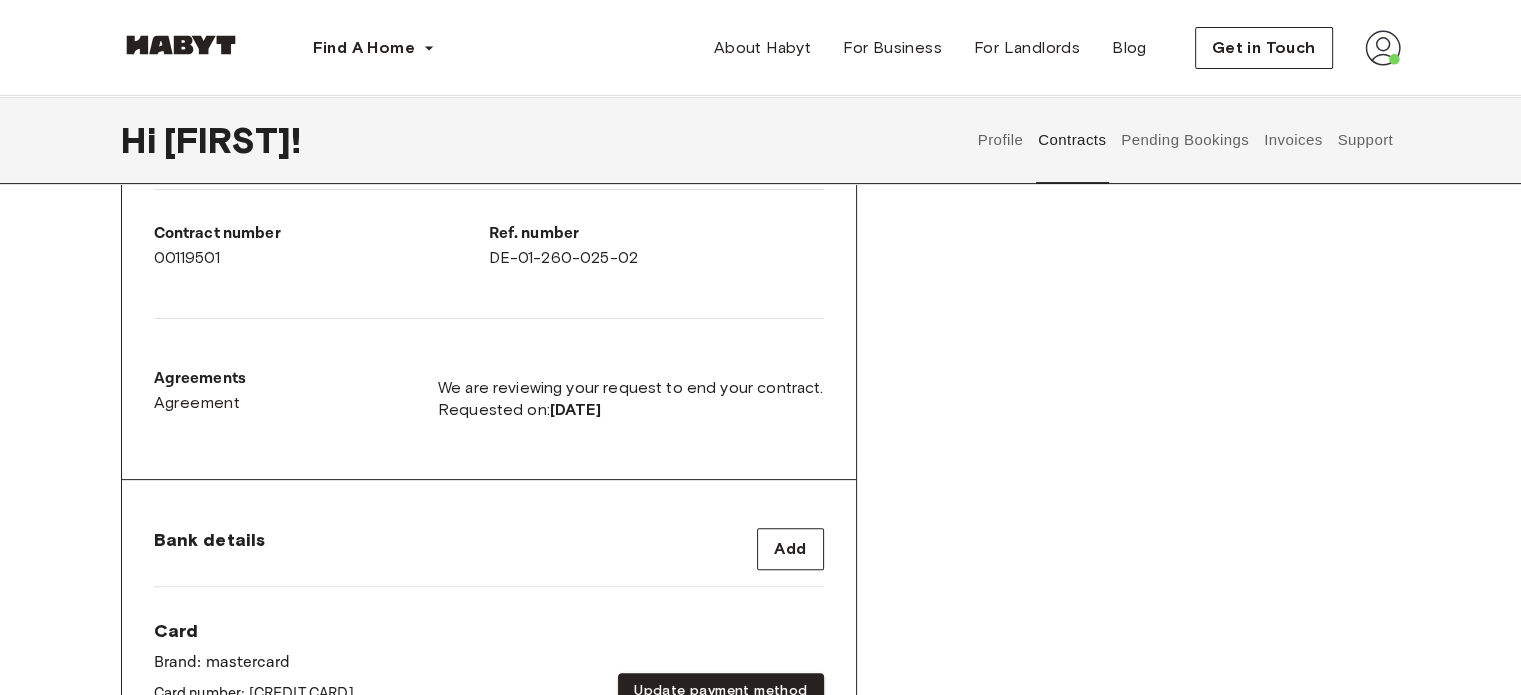 click on "We are reviewing your request to end your contract." at bounding box center [631, 388] 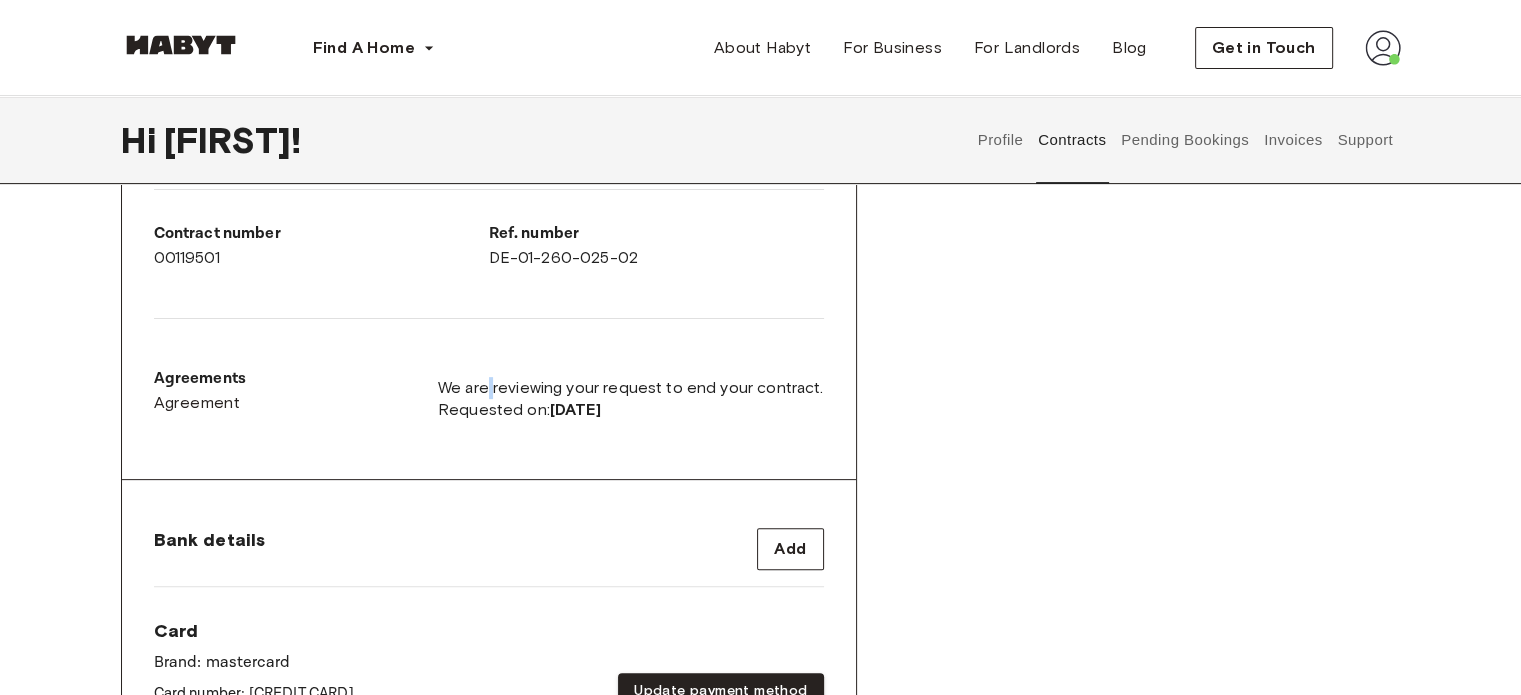click on "We are reviewing your request to end your contract." at bounding box center (631, 388) 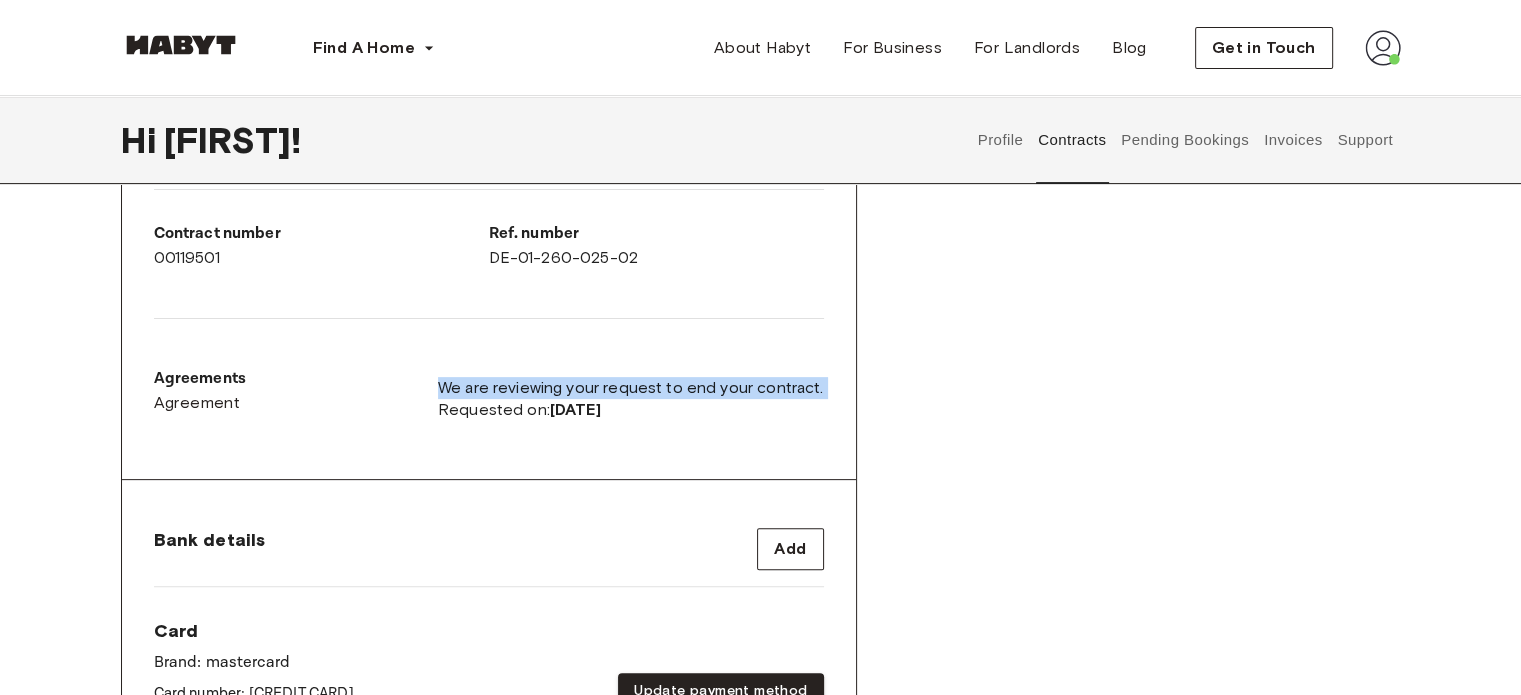 click on "We are reviewing your request to end your contract." at bounding box center (631, 388) 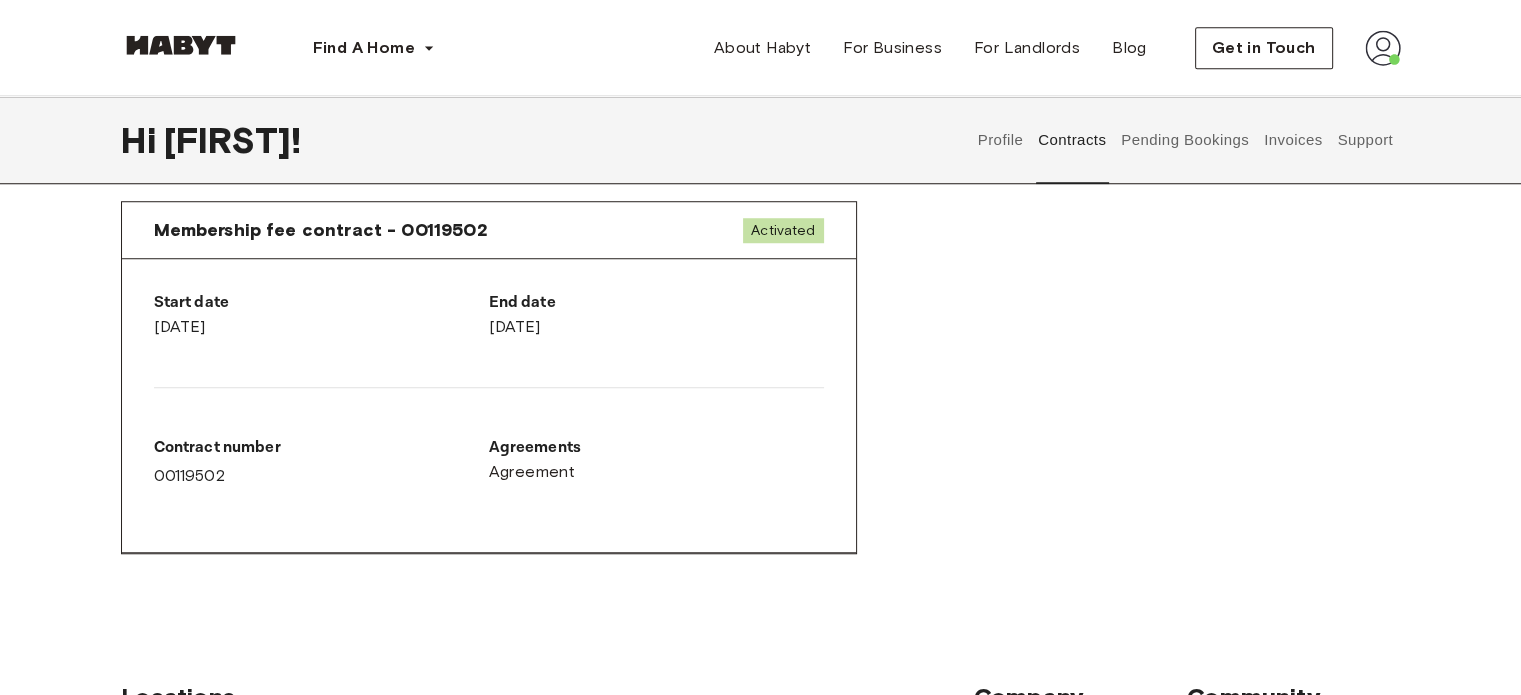 scroll, scrollTop: 1500, scrollLeft: 0, axis: vertical 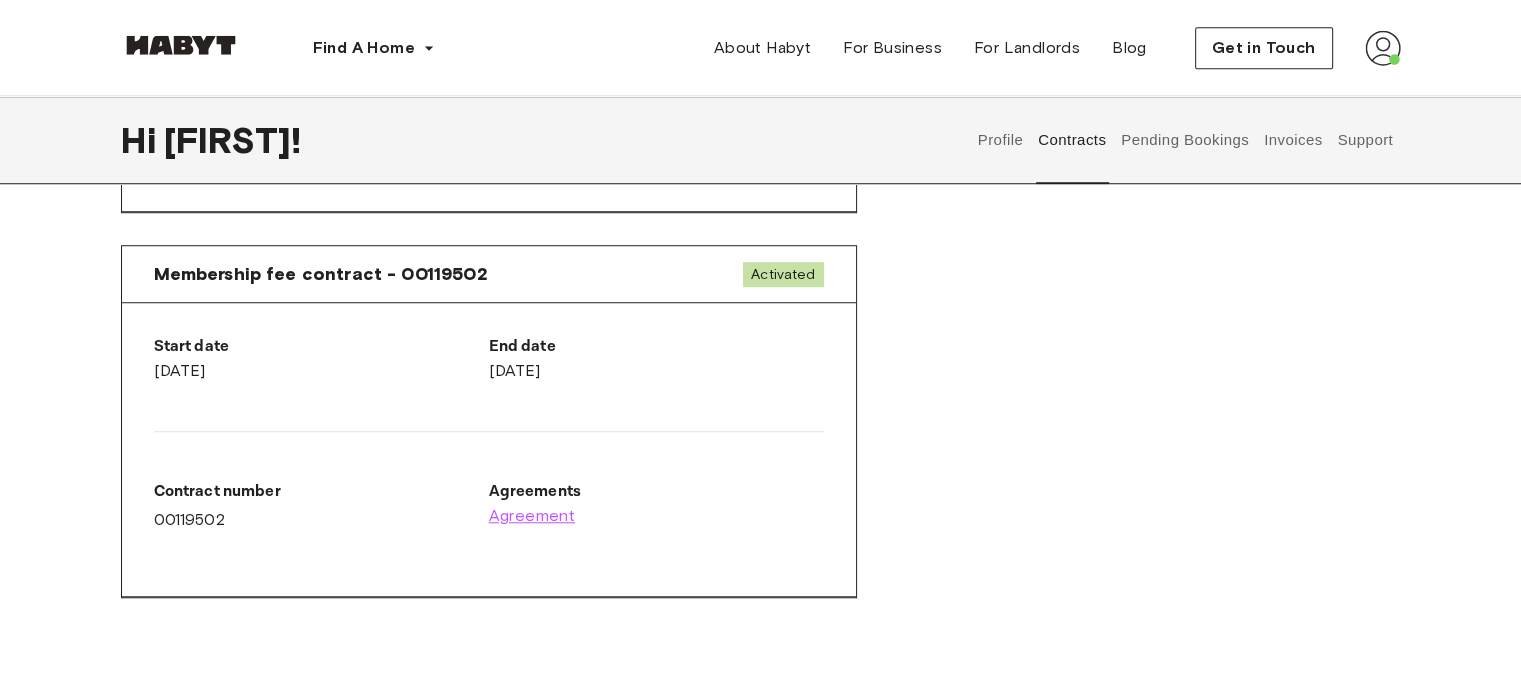 click on "Agreement" at bounding box center [532, 516] 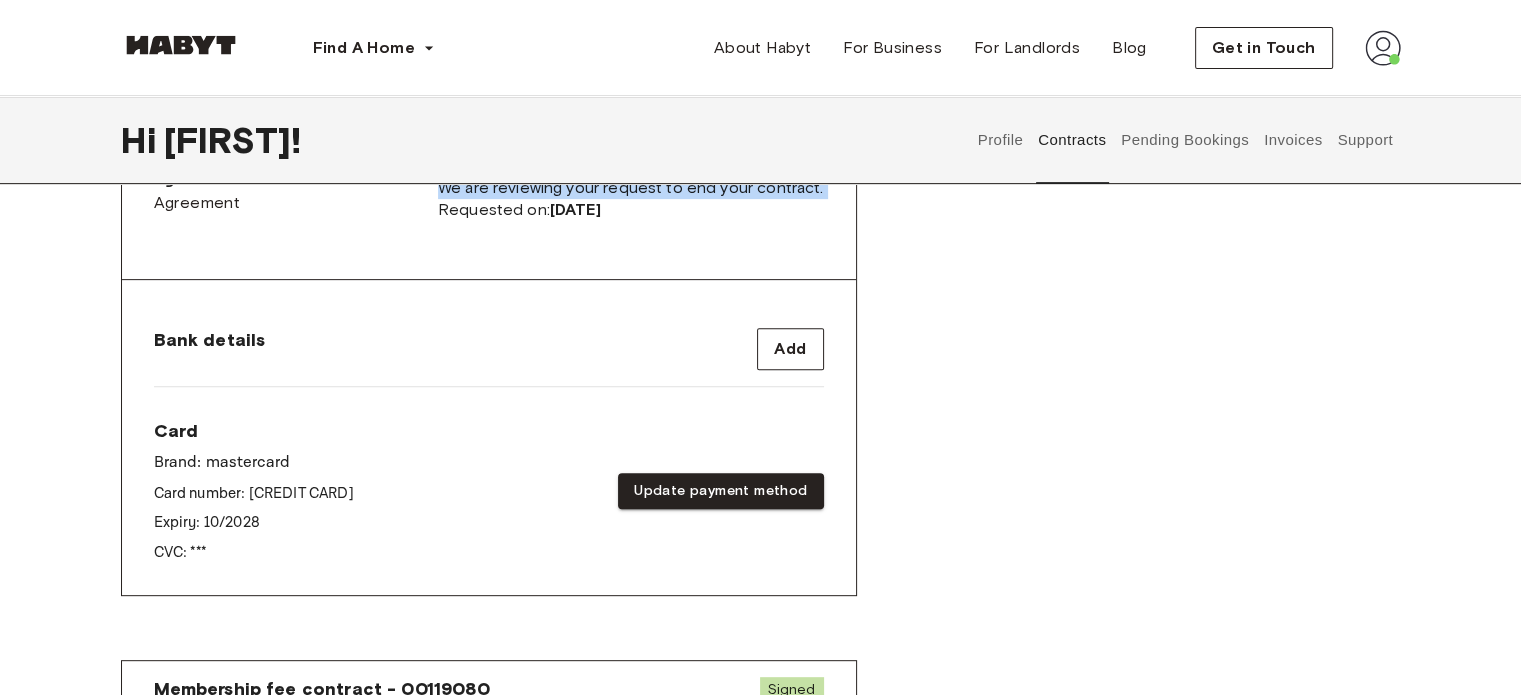 scroll, scrollTop: 300, scrollLeft: 0, axis: vertical 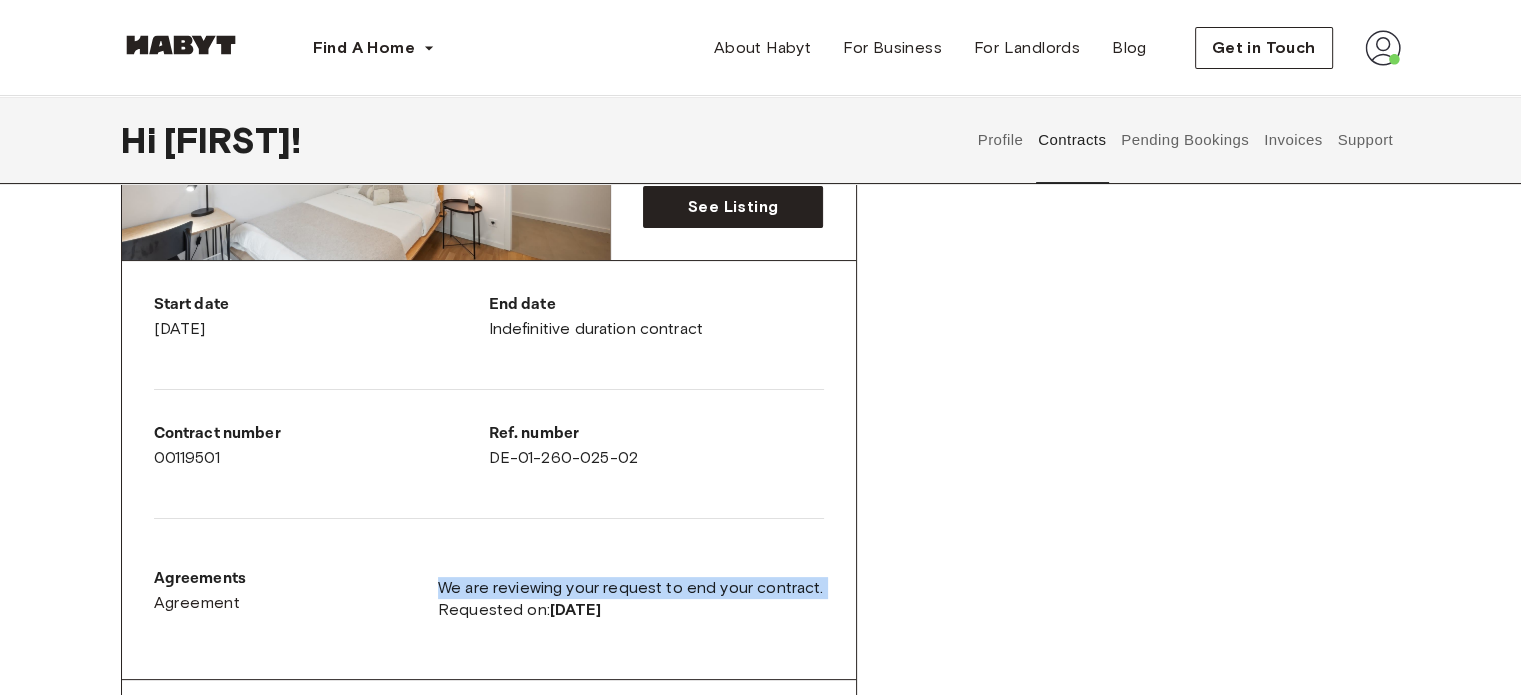 click on "Pending Bookings" at bounding box center [1185, 140] 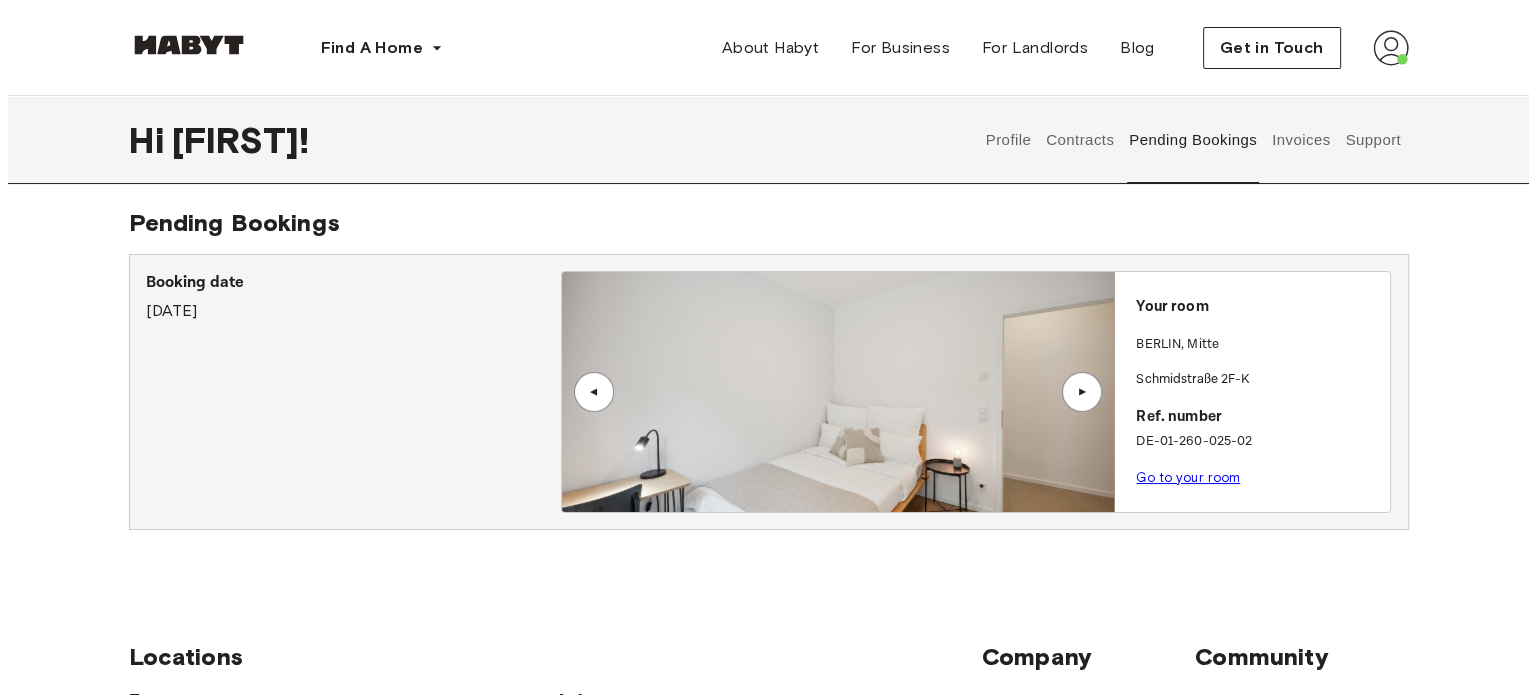 scroll, scrollTop: 0, scrollLeft: 0, axis: both 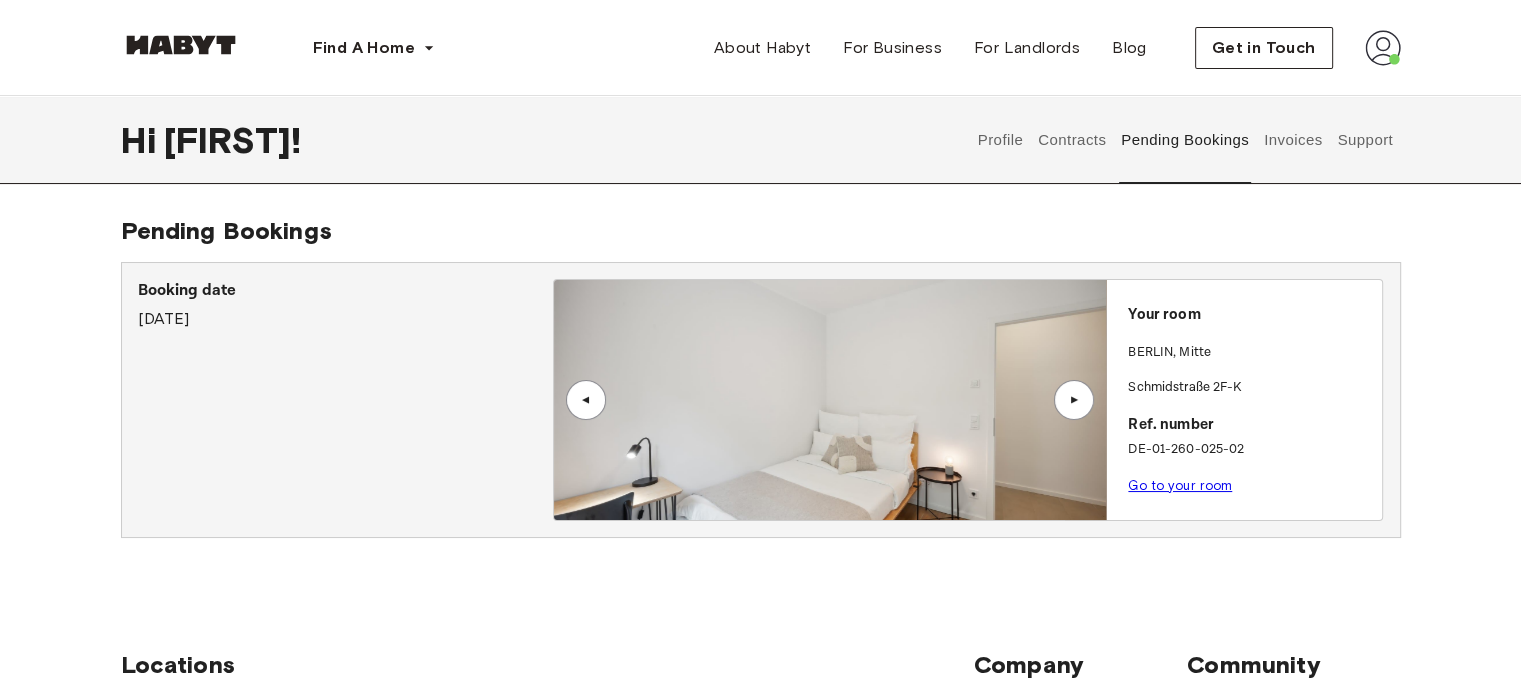 click on "Go to your room" at bounding box center [1180, 485] 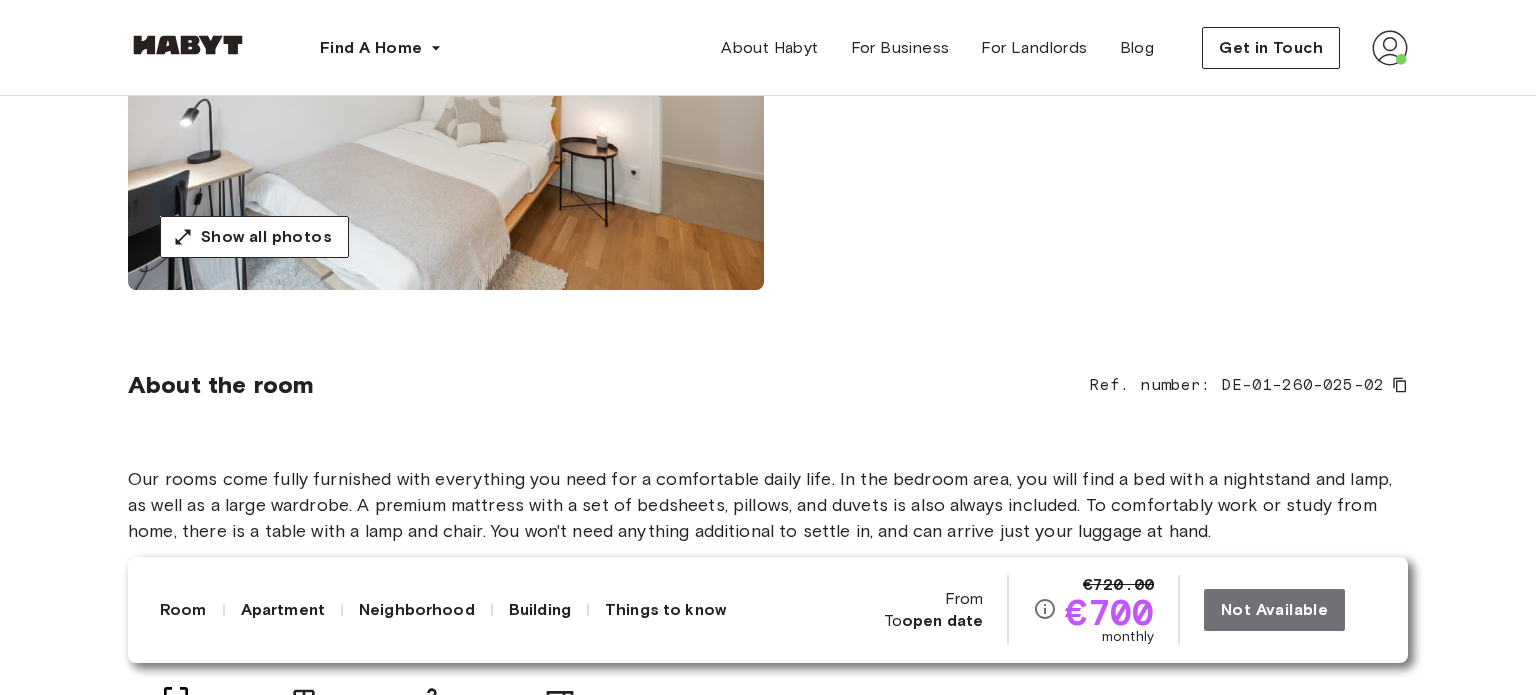 scroll, scrollTop: 500, scrollLeft: 0, axis: vertical 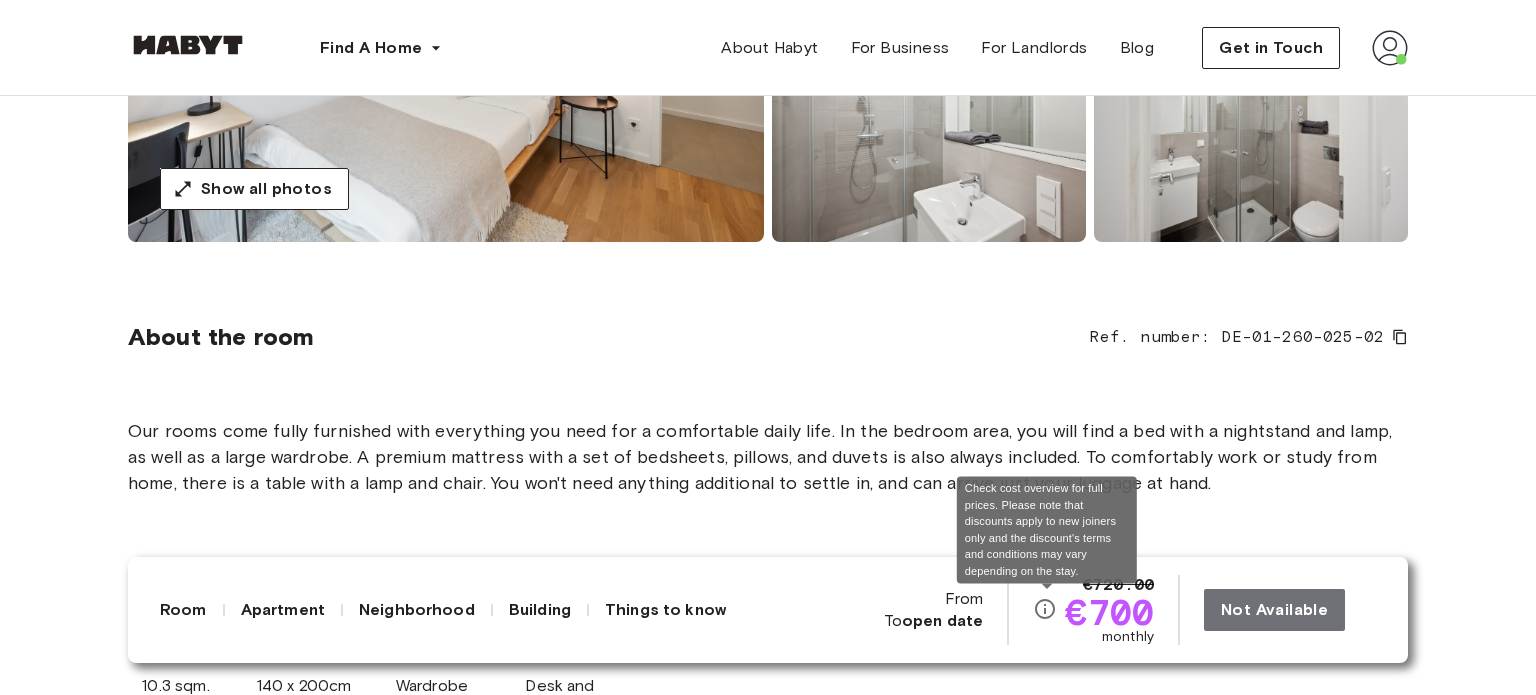 click 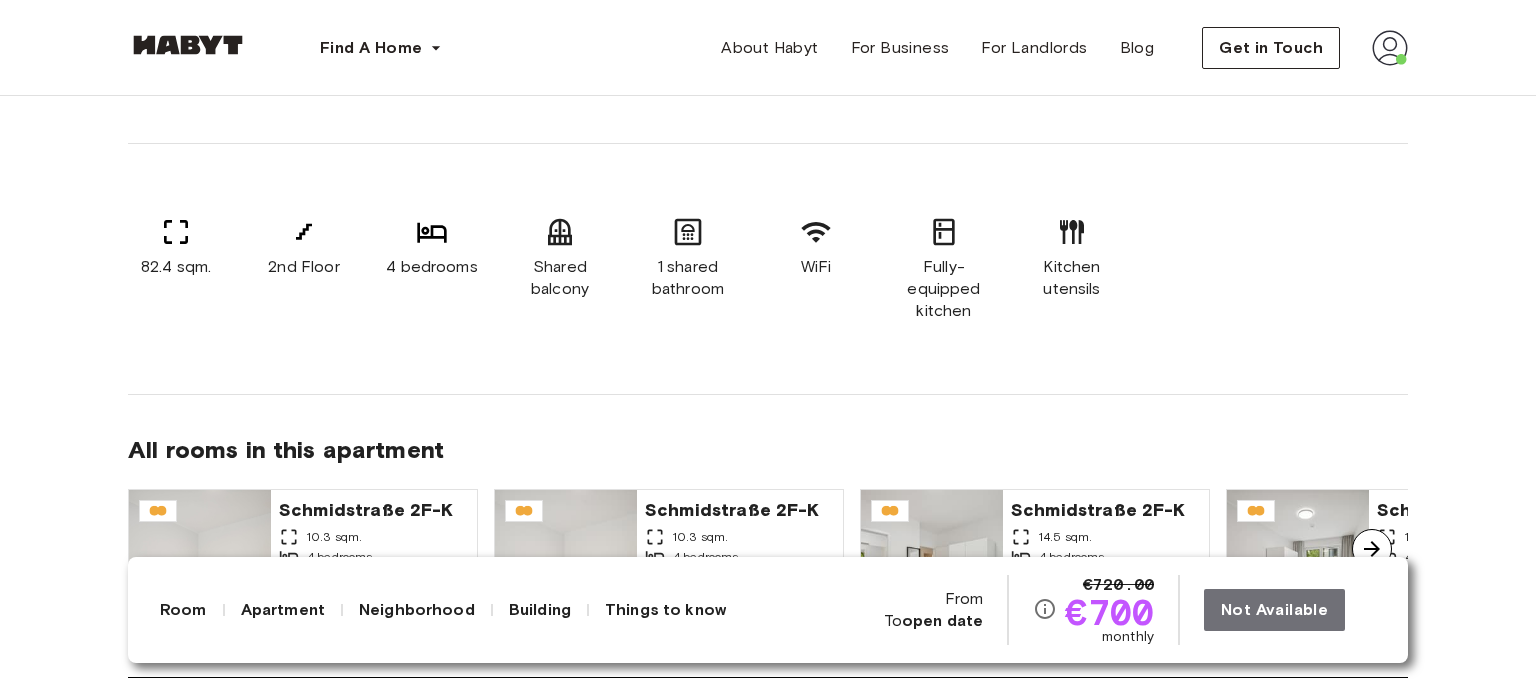 scroll, scrollTop: 1400, scrollLeft: 0, axis: vertical 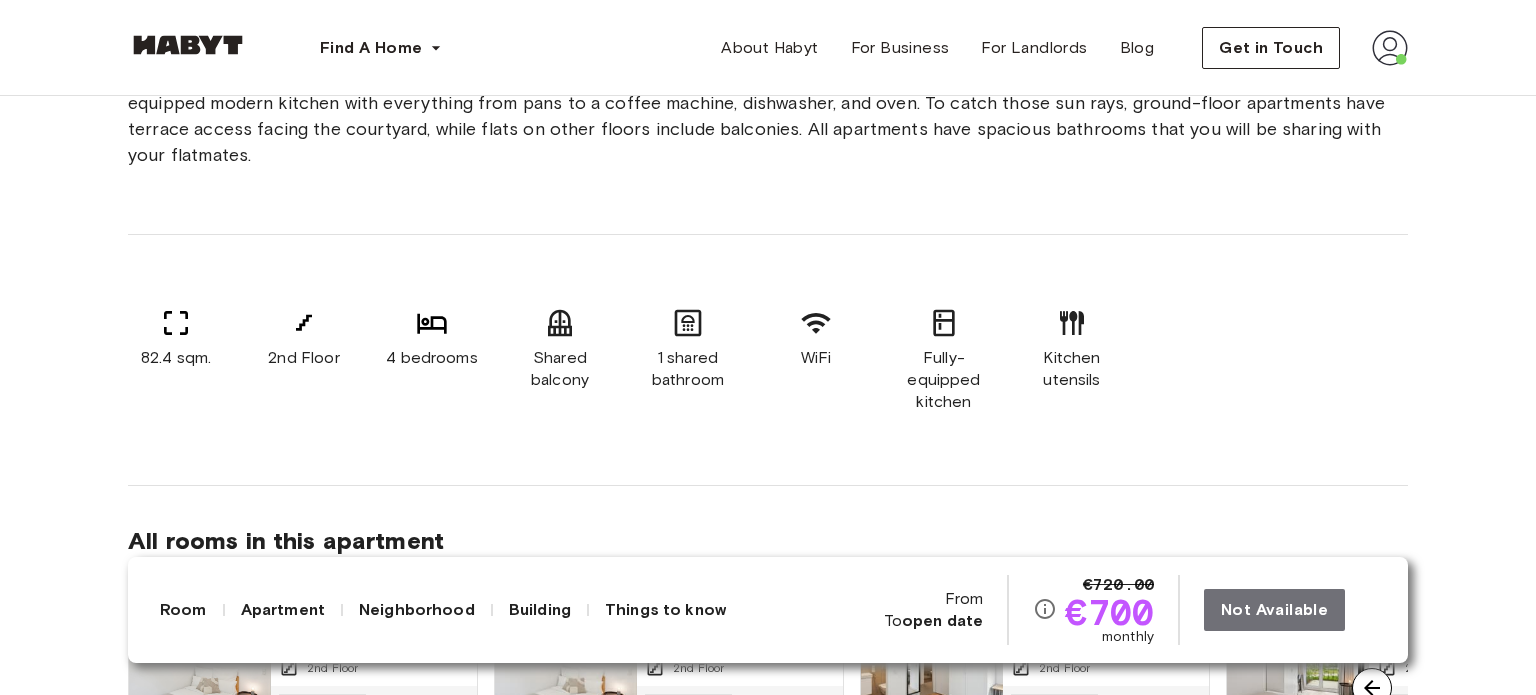 drag, startPoint x: 706, startPoint y: 335, endPoint x: 668, endPoint y: 330, distance: 38.327538 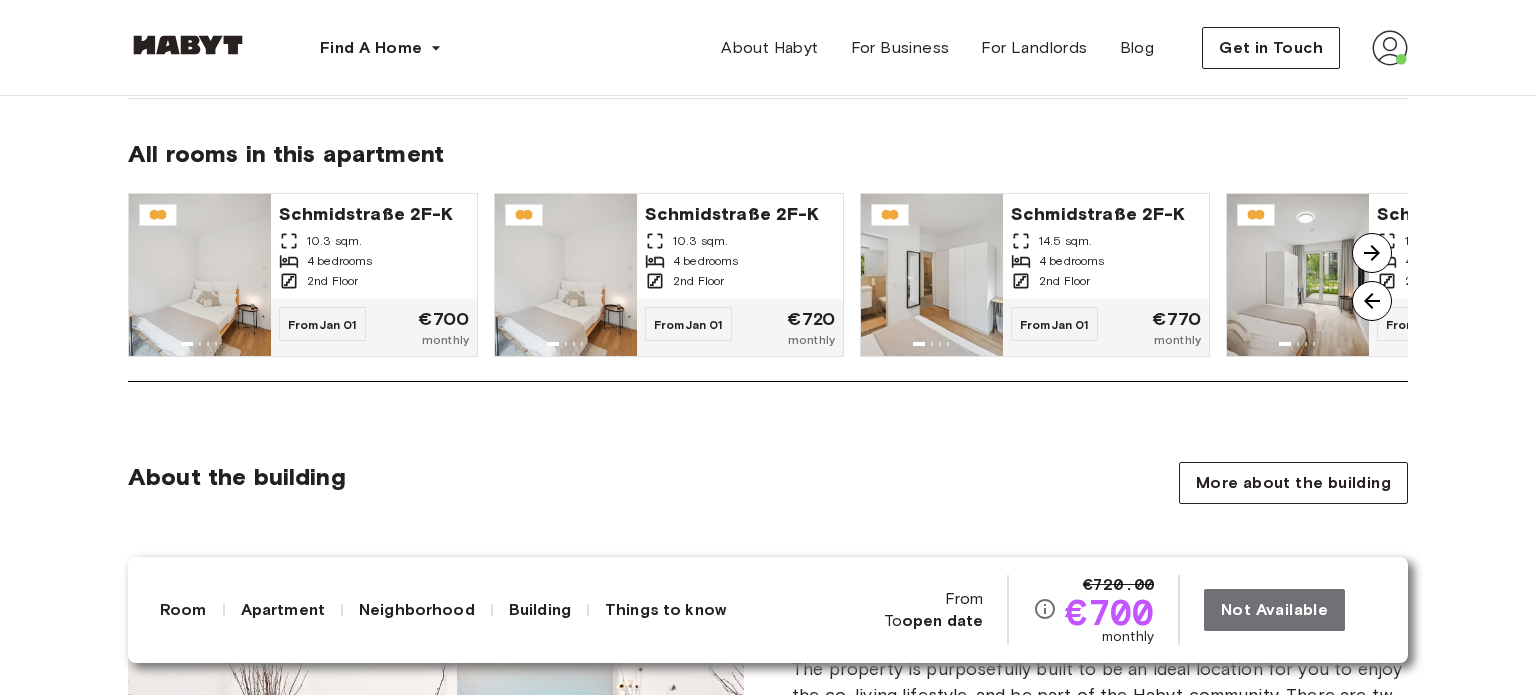 scroll, scrollTop: 1800, scrollLeft: 0, axis: vertical 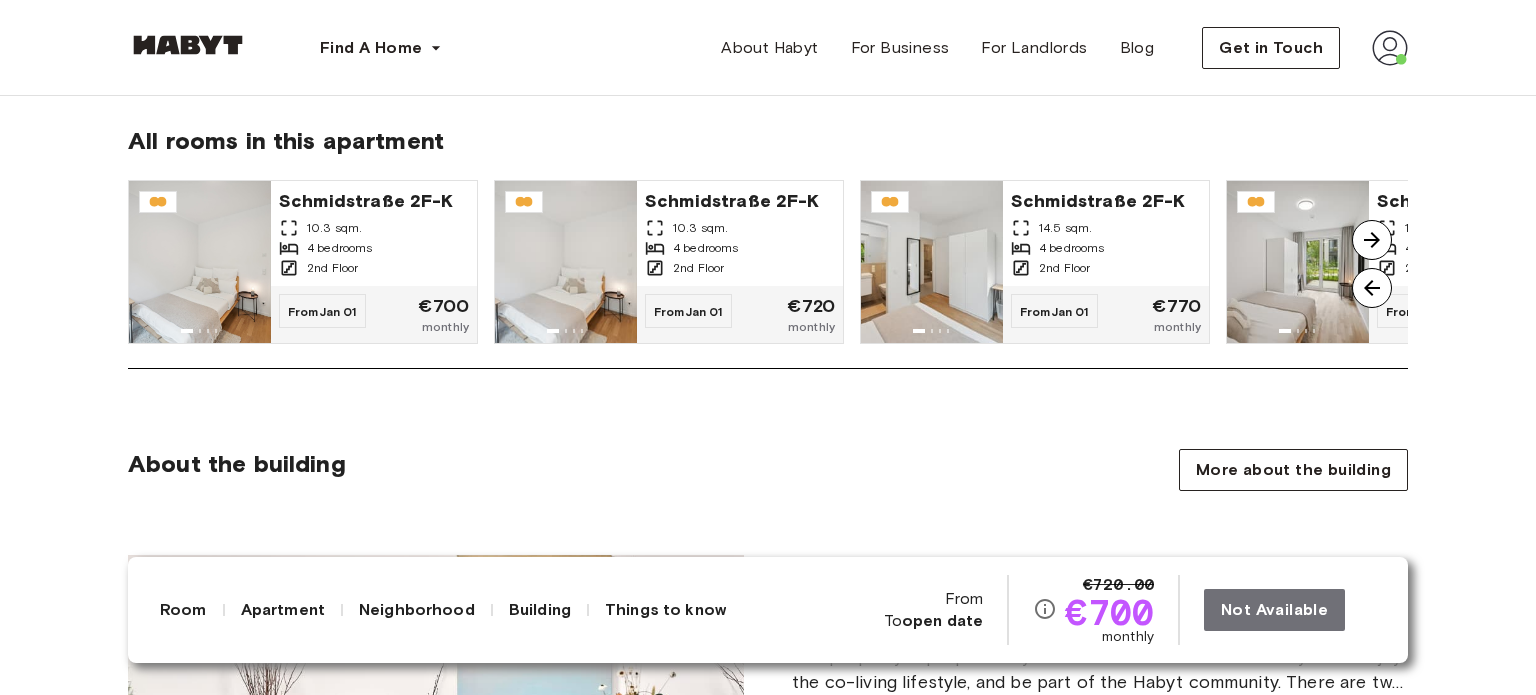 click at bounding box center (1372, 240) 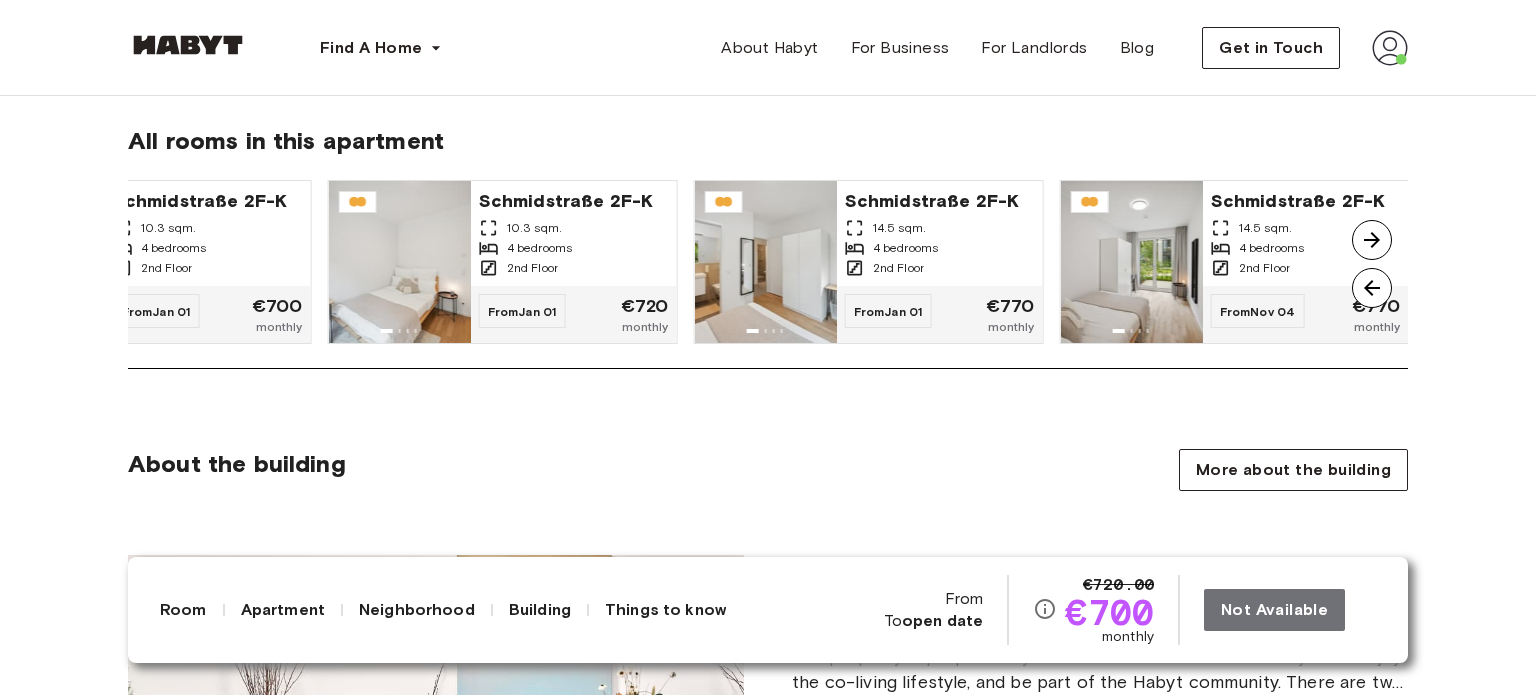 click at bounding box center (1372, 240) 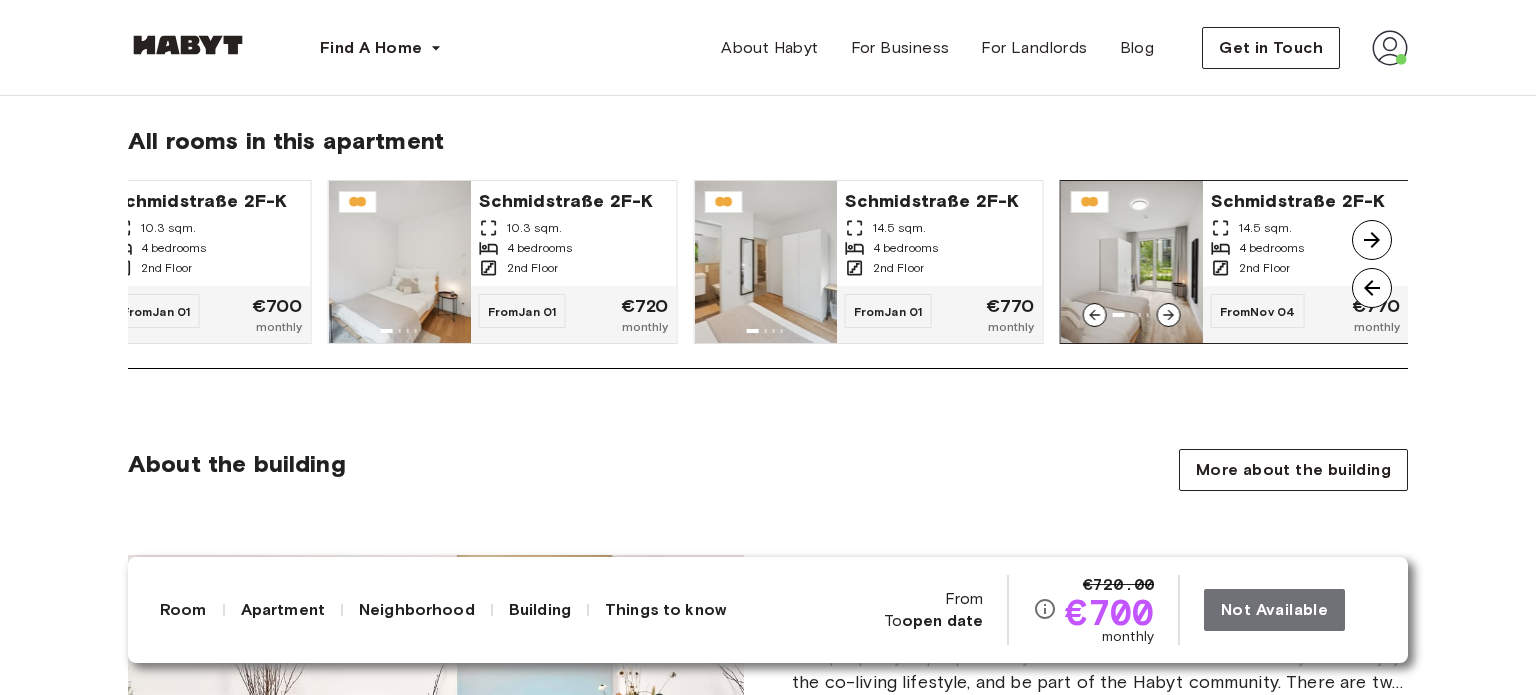 click on "14.5 sqm." at bounding box center (1306, 228) 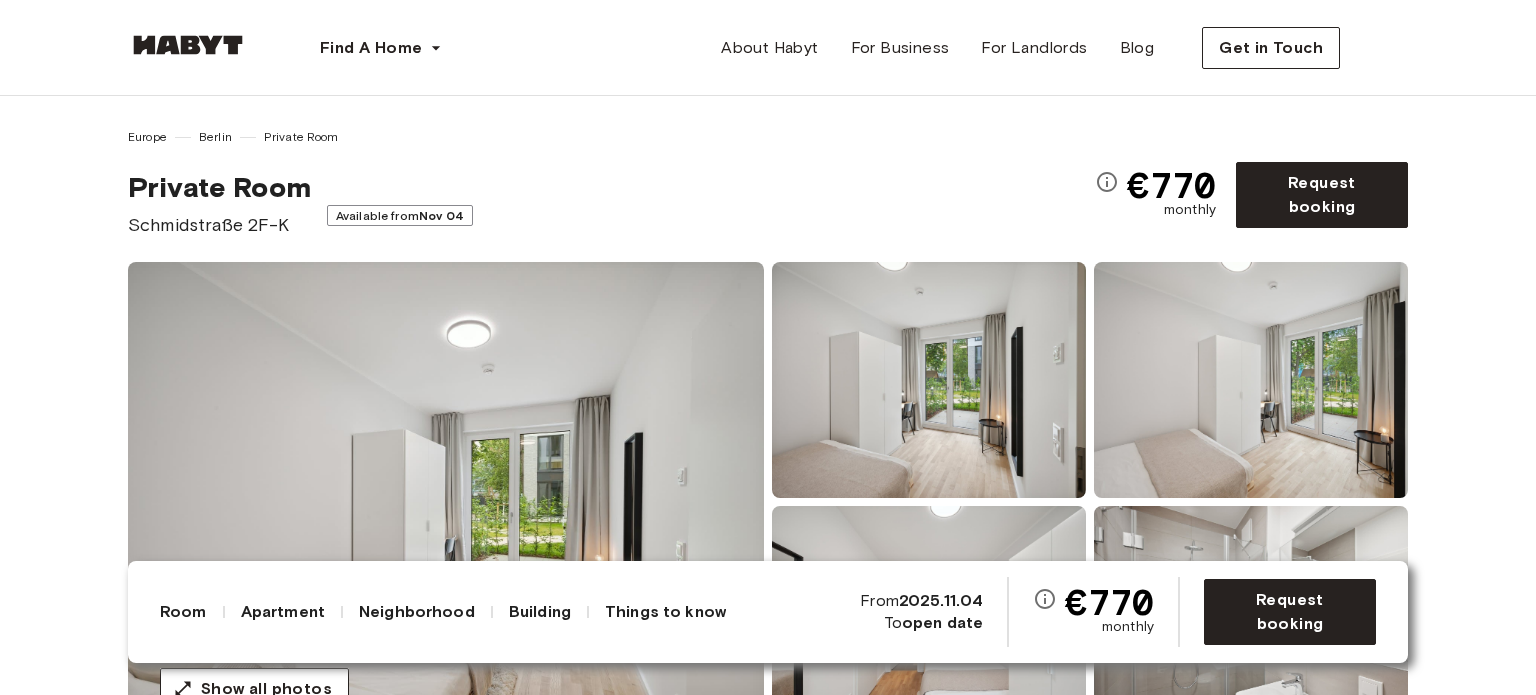 scroll, scrollTop: 0, scrollLeft: 0, axis: both 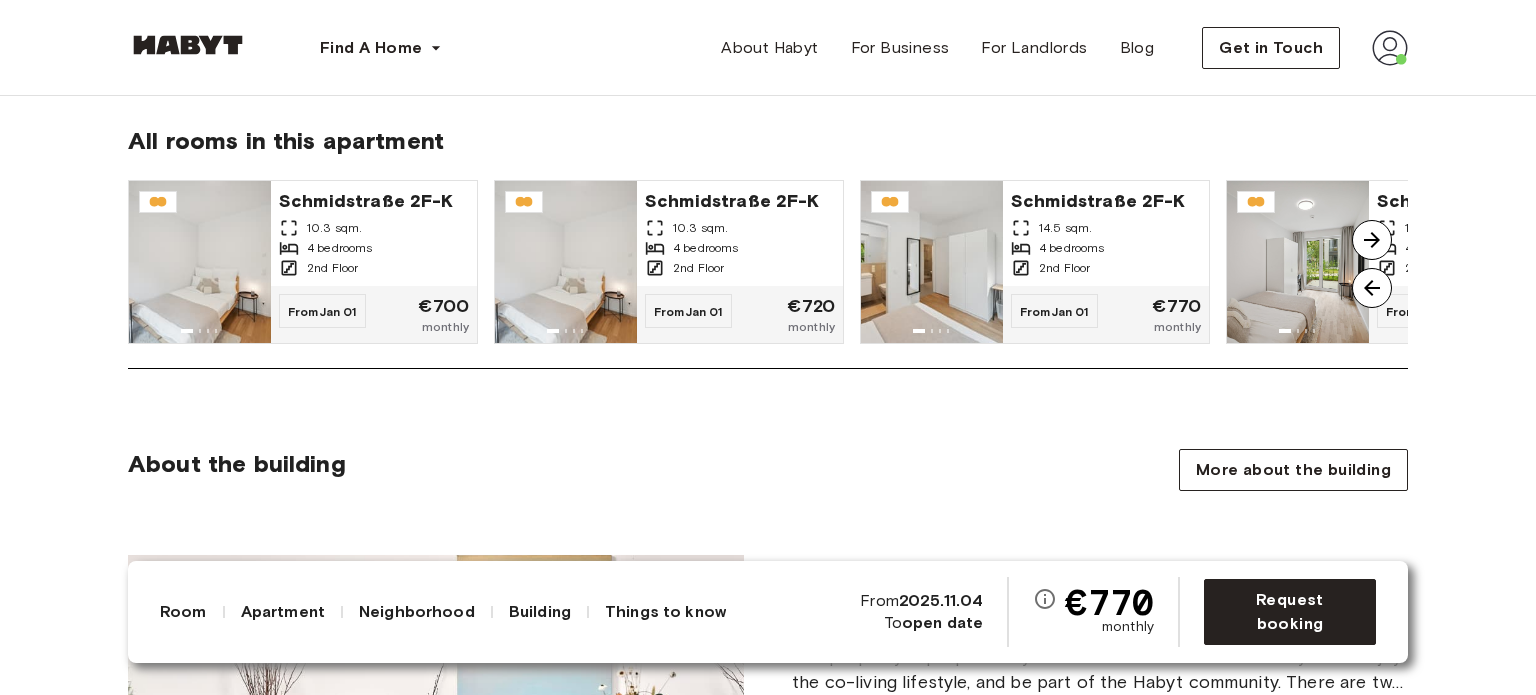 click at bounding box center (1372, 240) 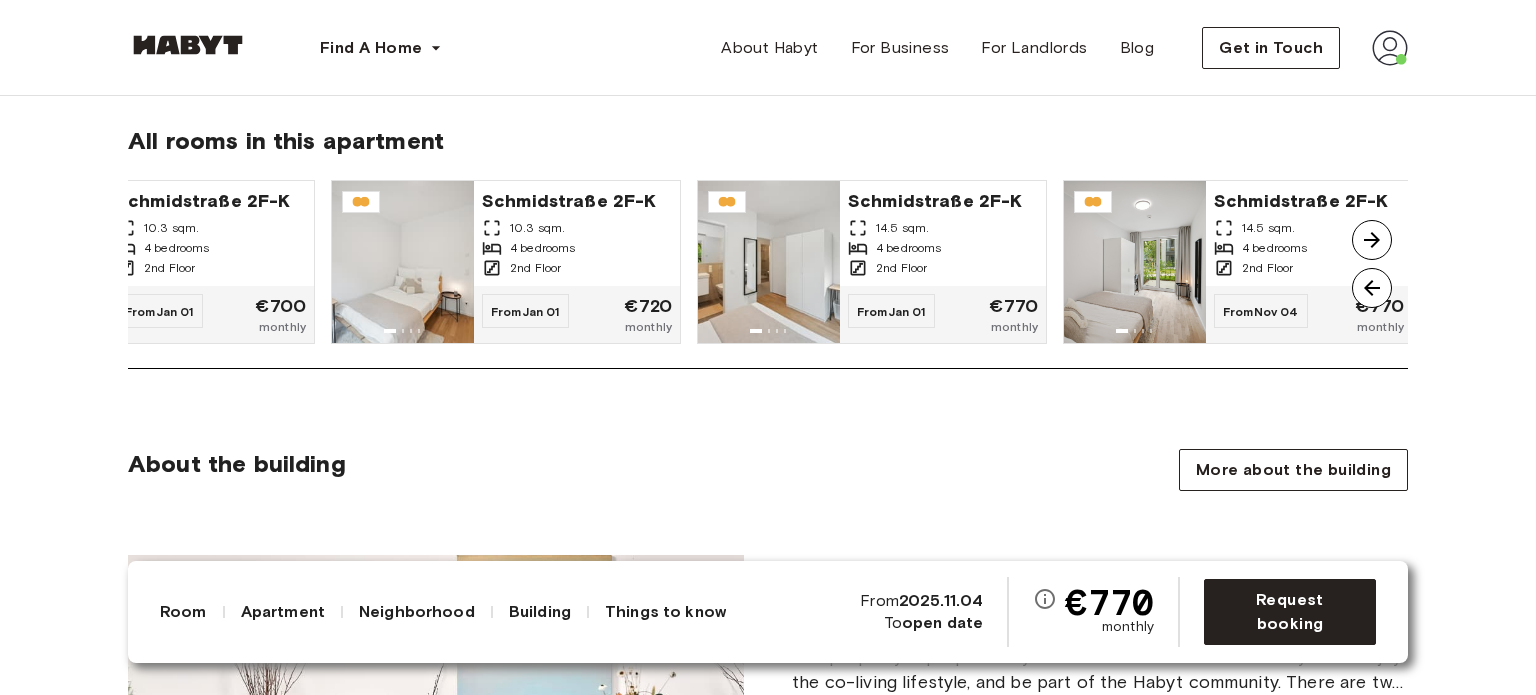 click at bounding box center (1372, 240) 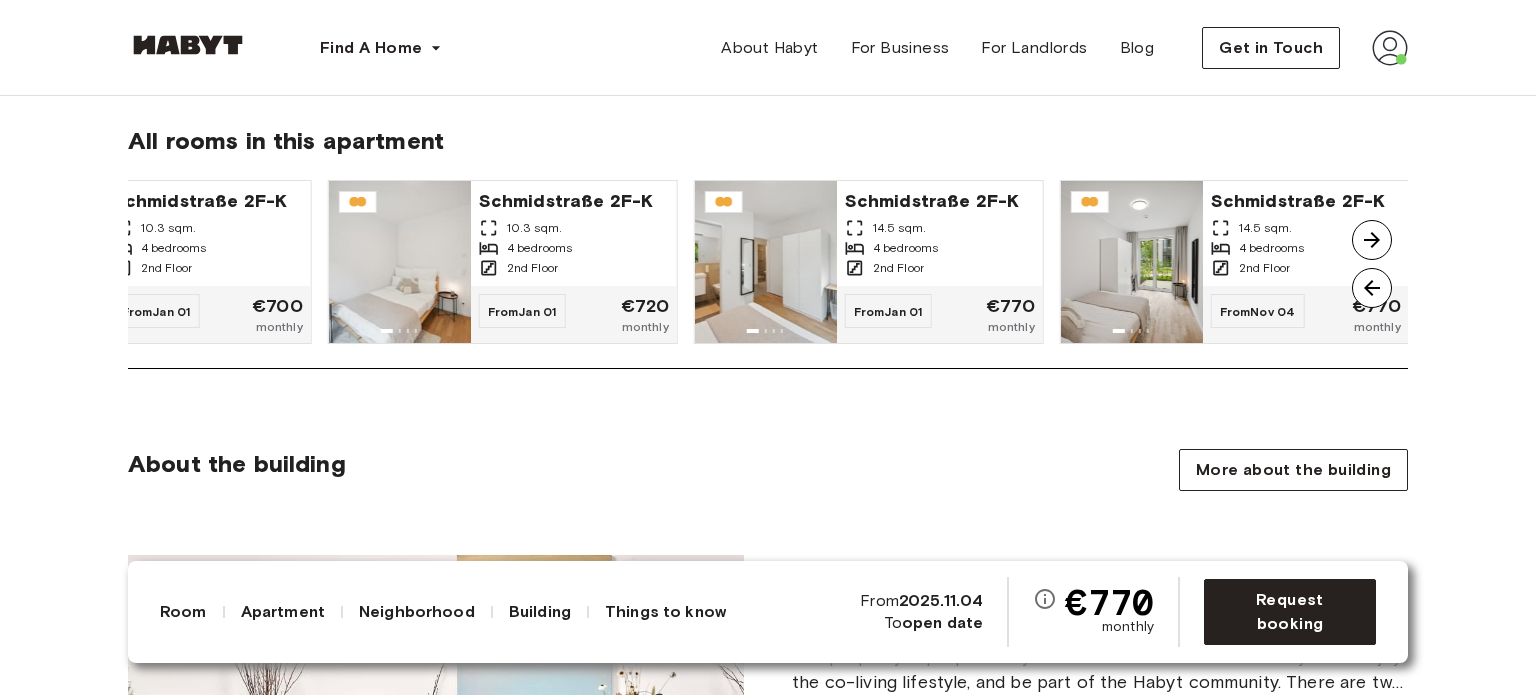 click at bounding box center (1372, 240) 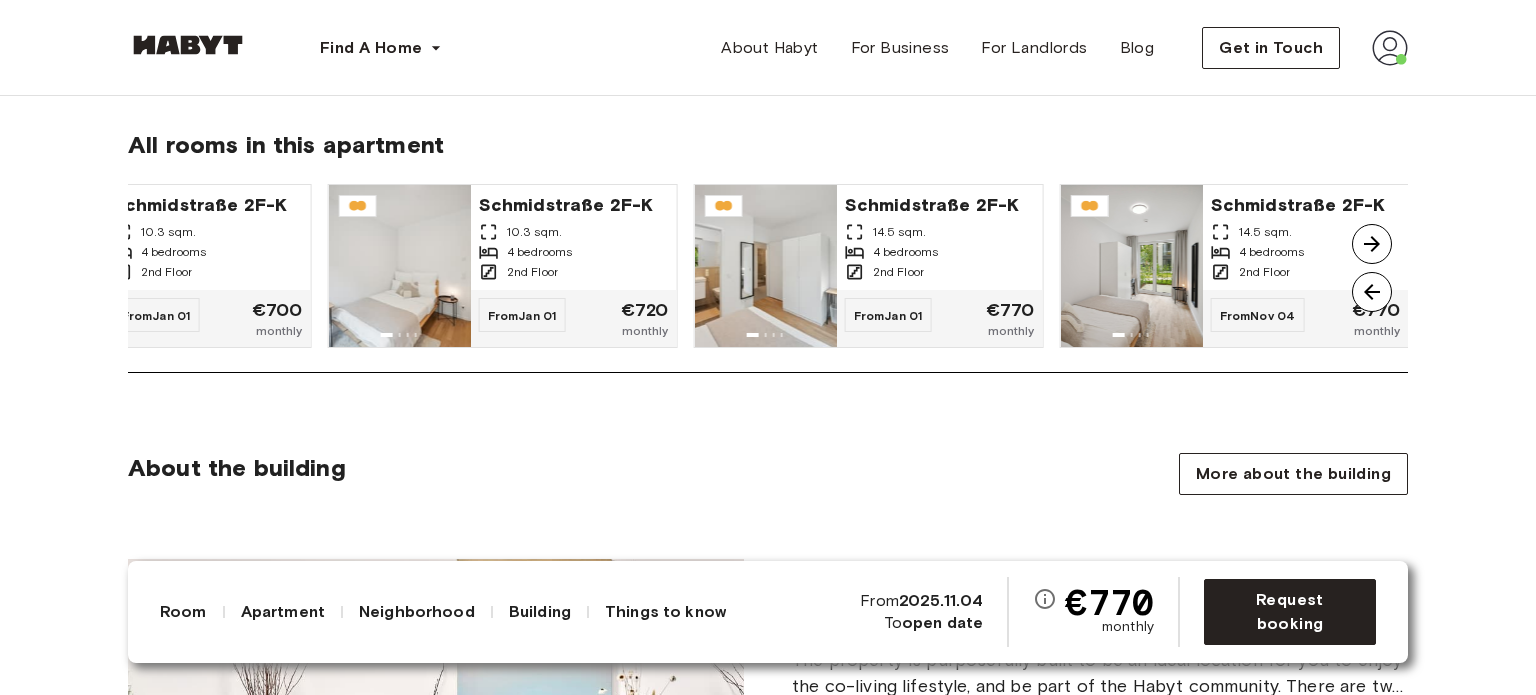 scroll, scrollTop: 1800, scrollLeft: 0, axis: vertical 